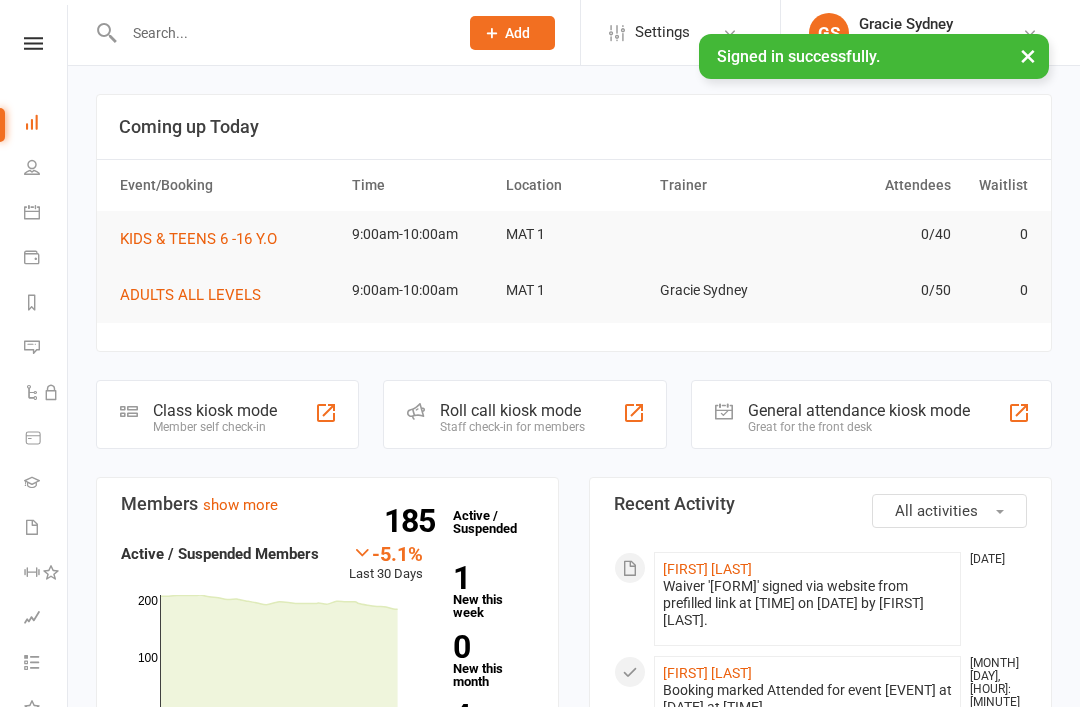 scroll, scrollTop: 0, scrollLeft: 0, axis: both 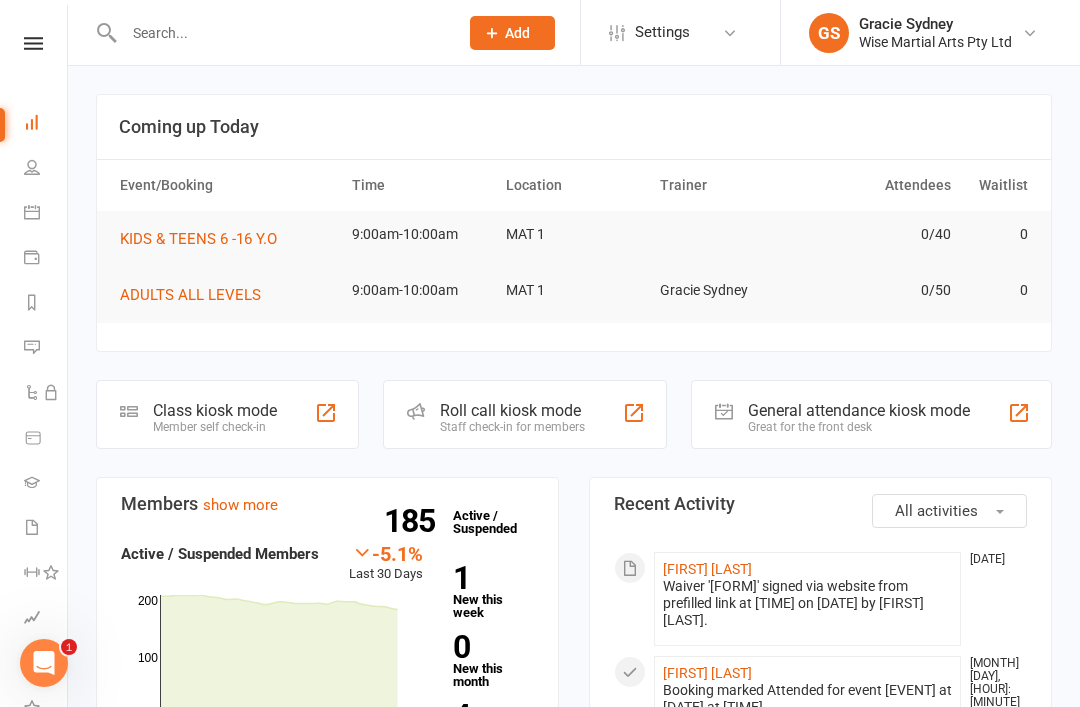 click at bounding box center [32, 167] 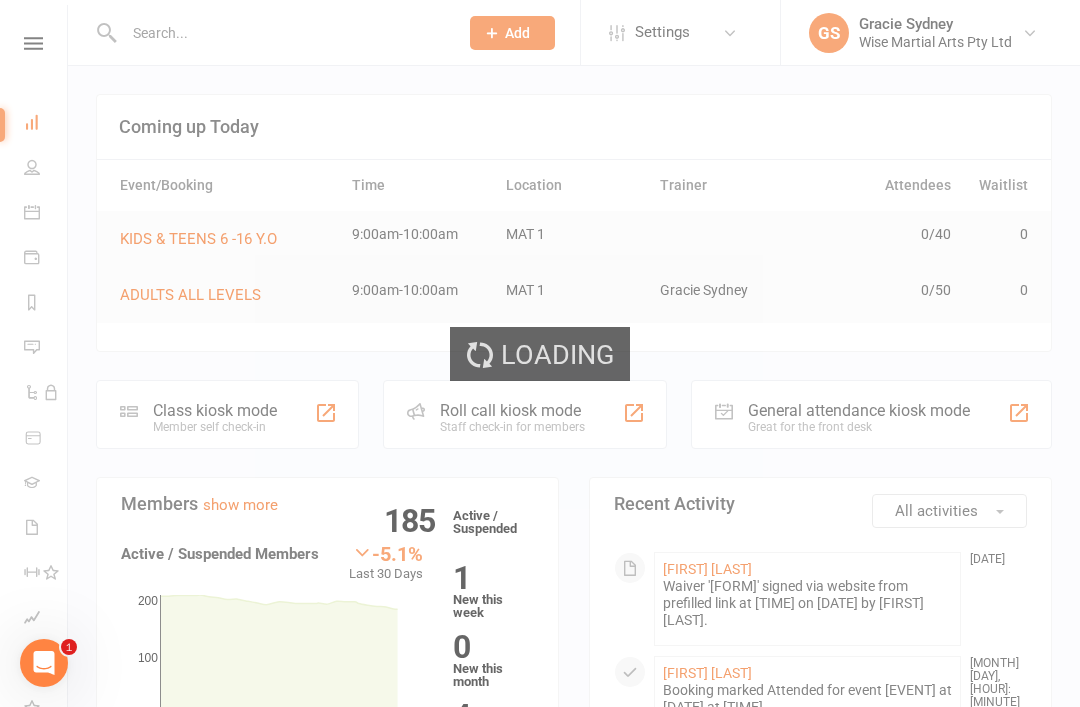 select on "100" 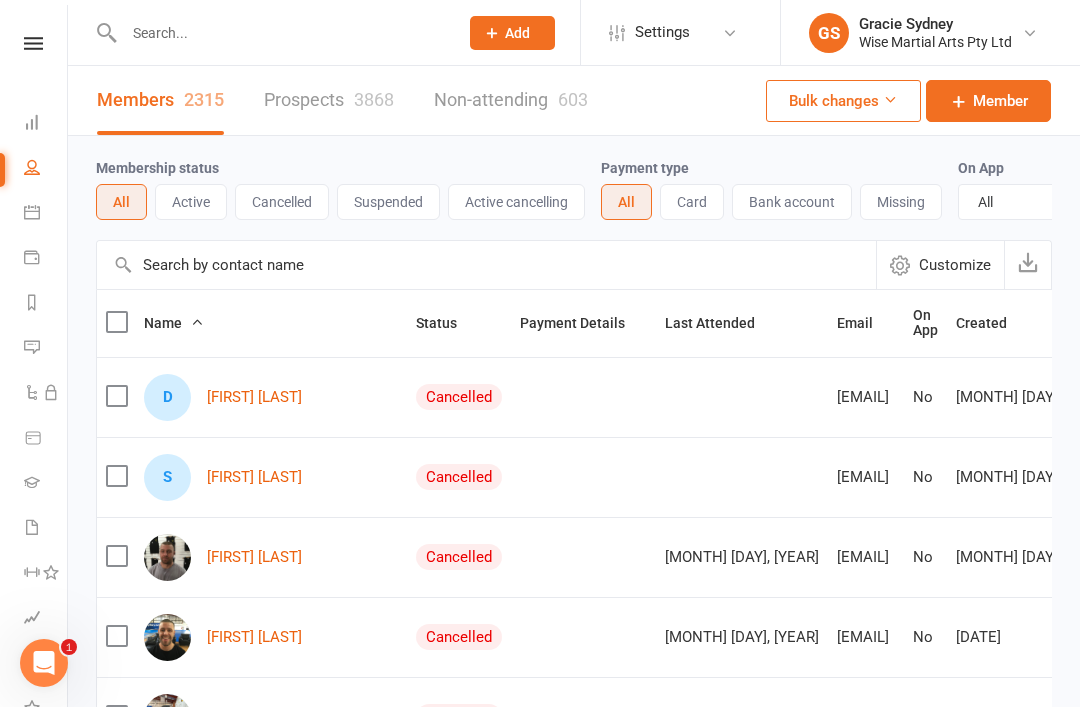 click at bounding box center [281, 33] 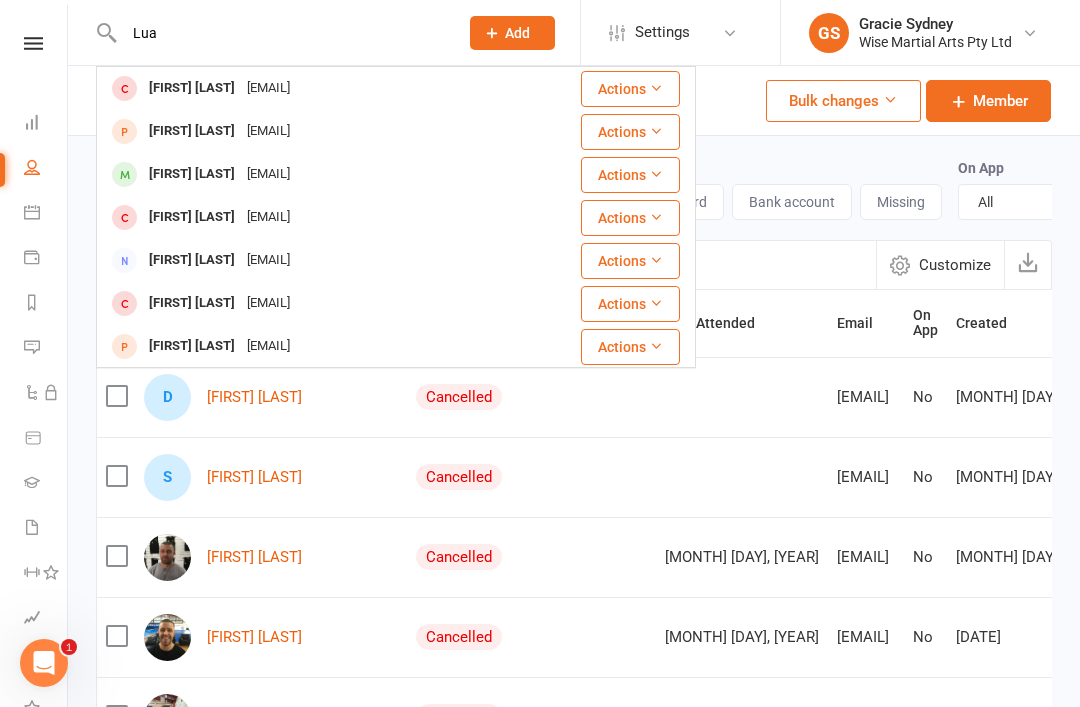 type on "Lua" 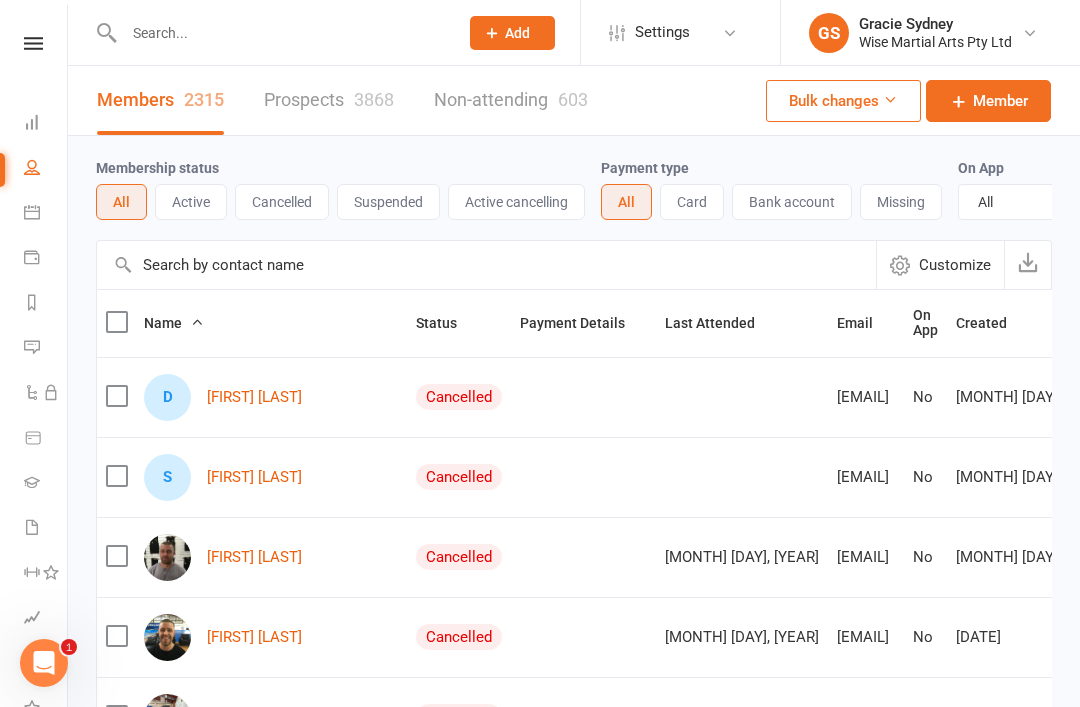 click at bounding box center (32, 212) 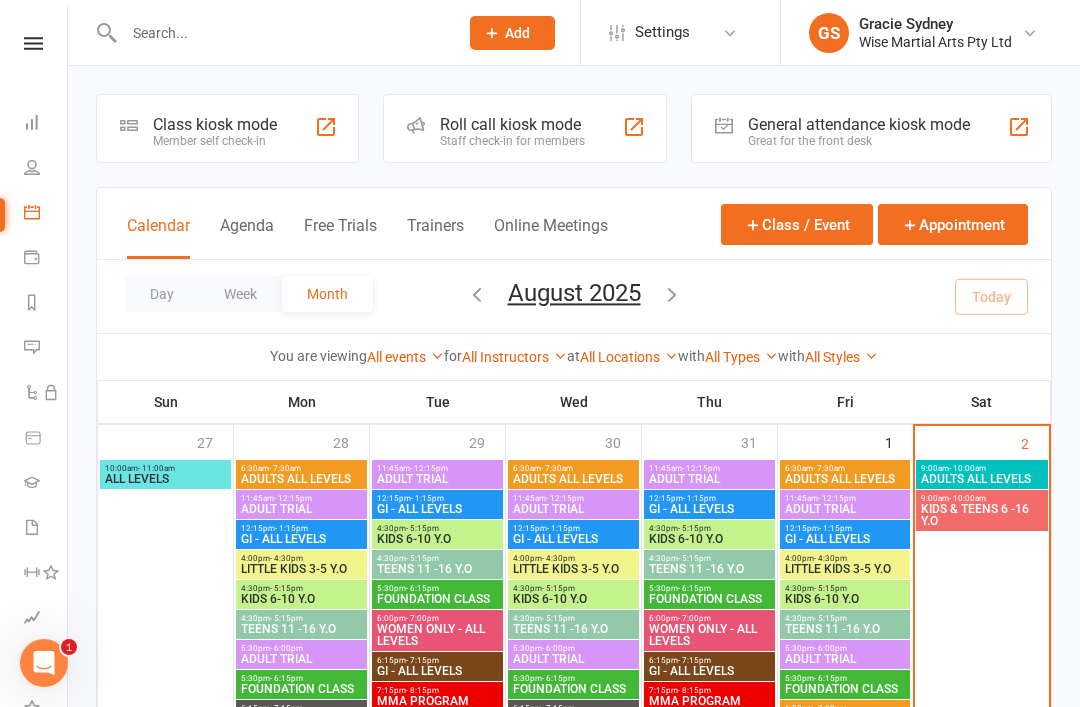 click at bounding box center [32, 482] 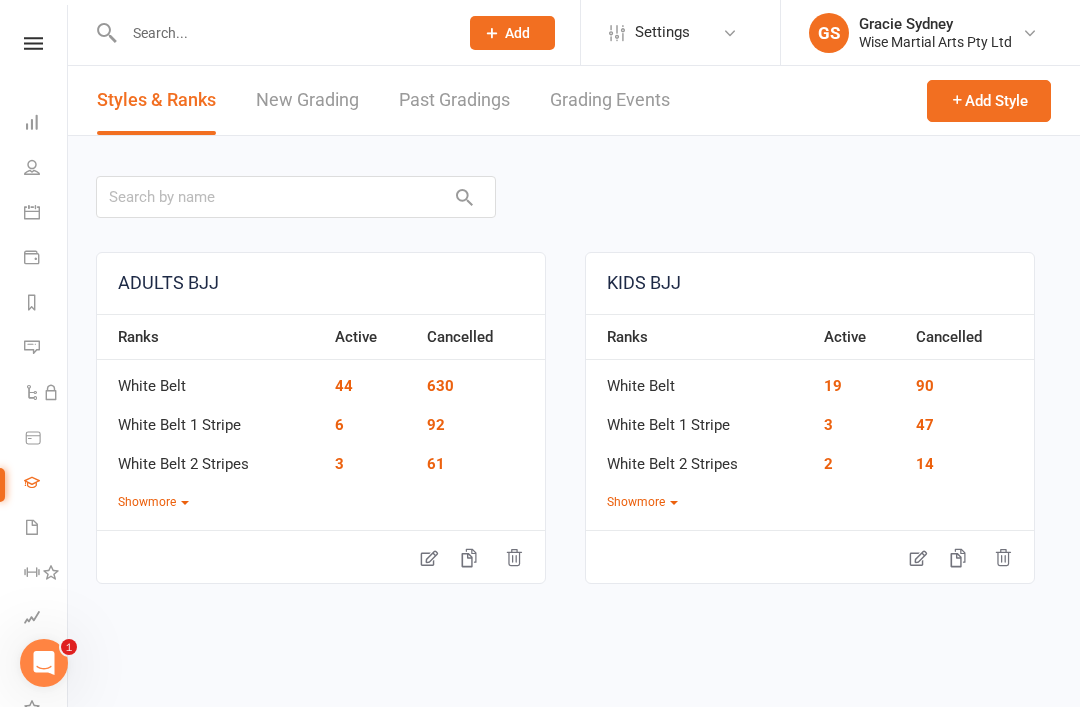 click at bounding box center (33, 43) 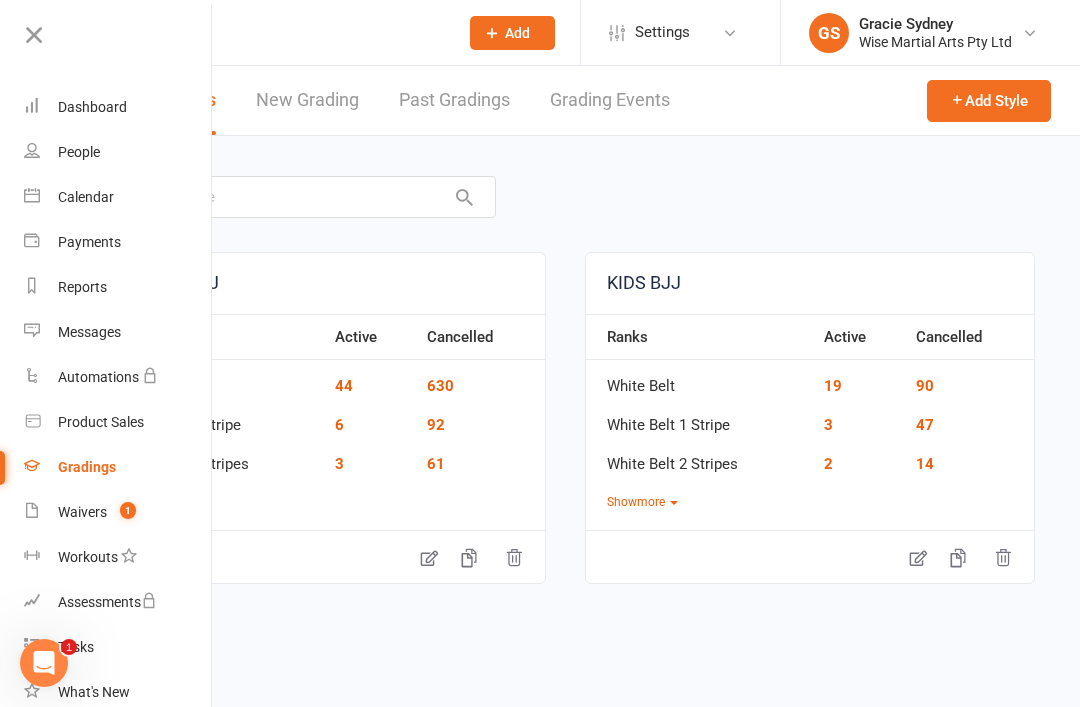 click on "People" at bounding box center [118, 152] 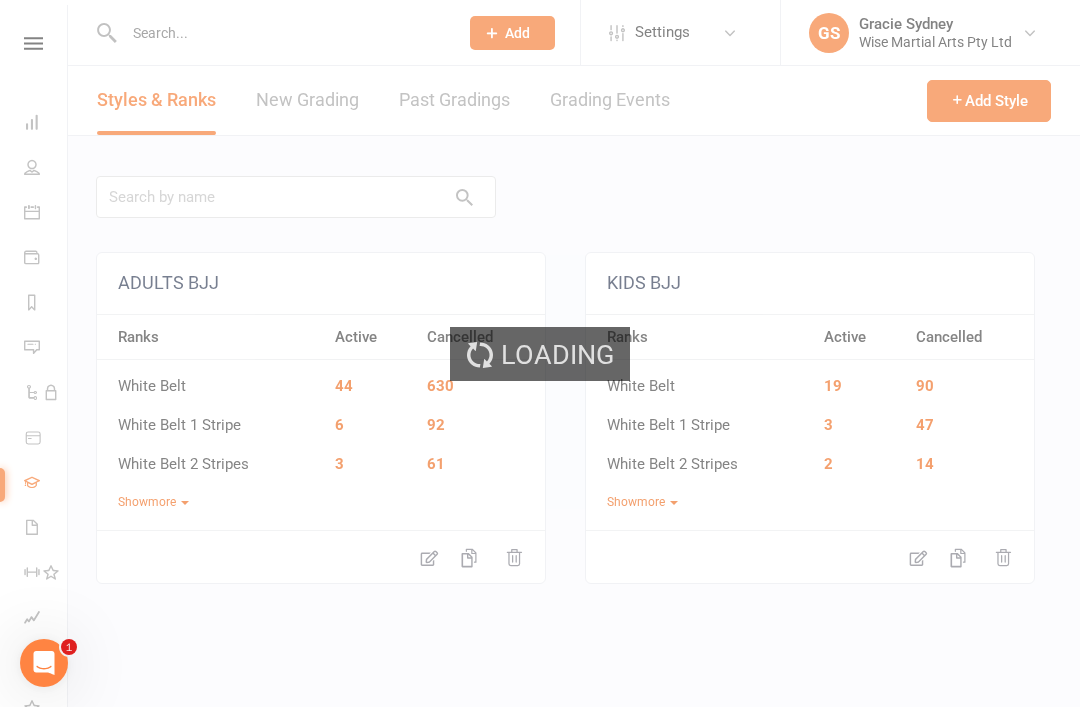 select on "100" 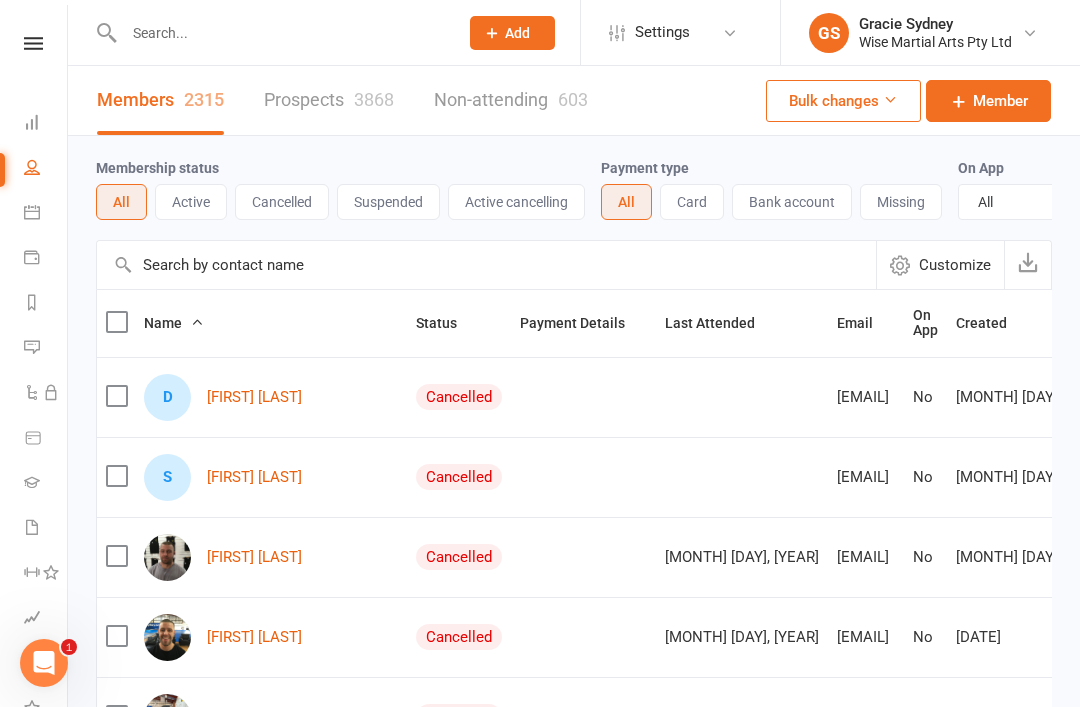 click at bounding box center (281, 33) 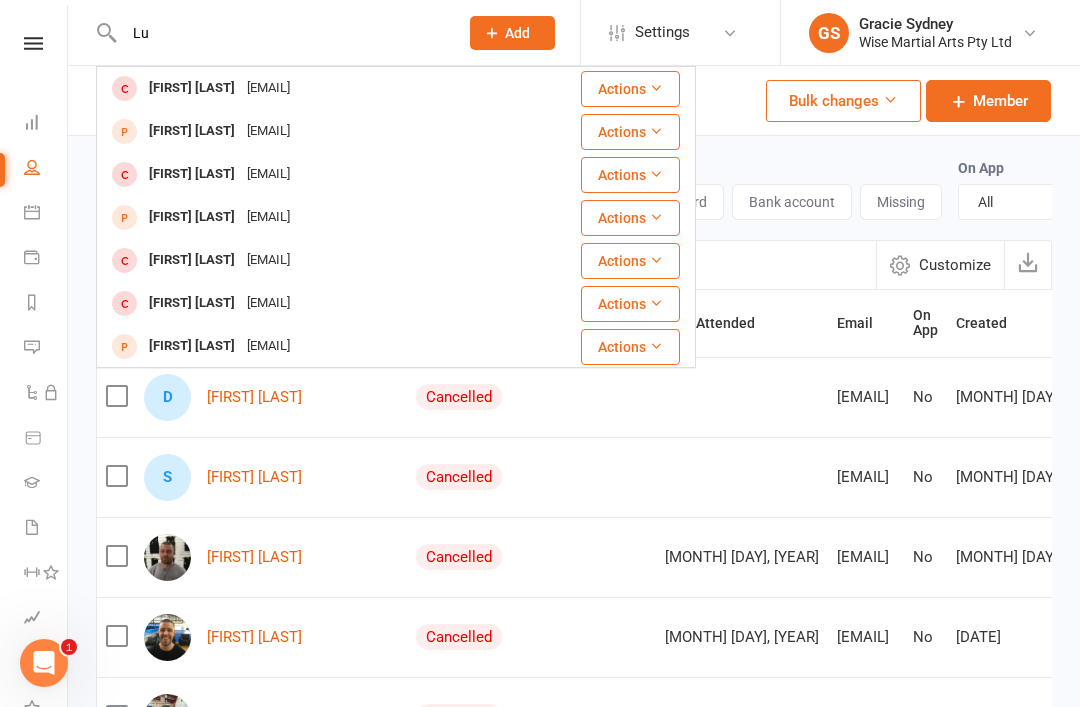 type on "L" 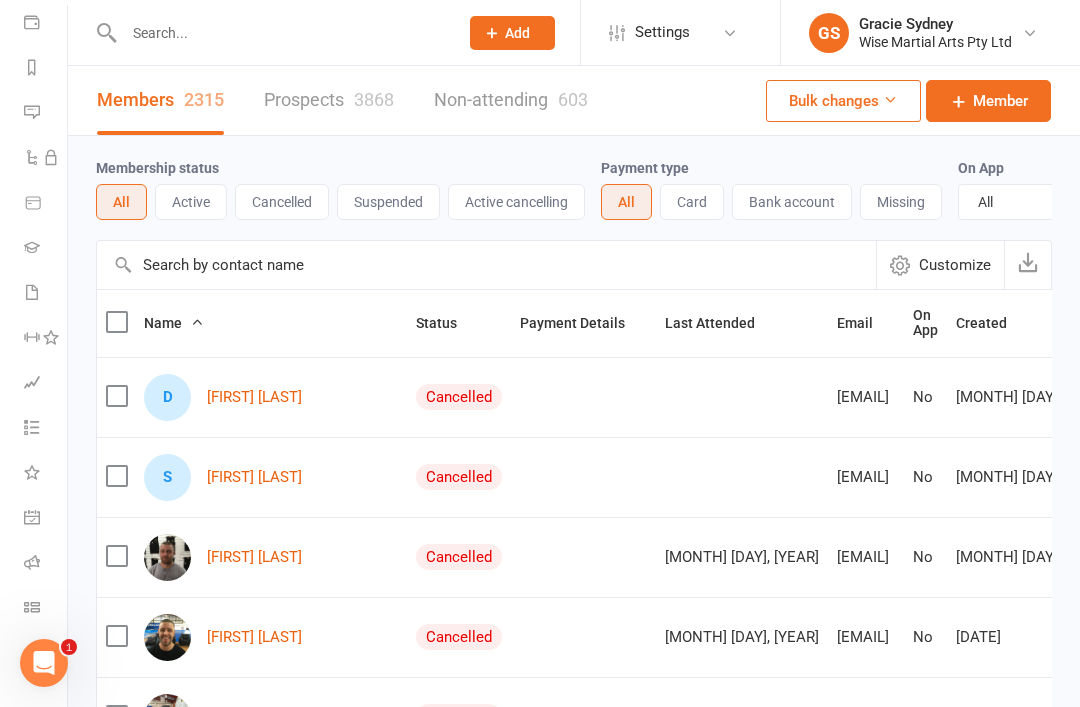 scroll, scrollTop: 235, scrollLeft: 0, axis: vertical 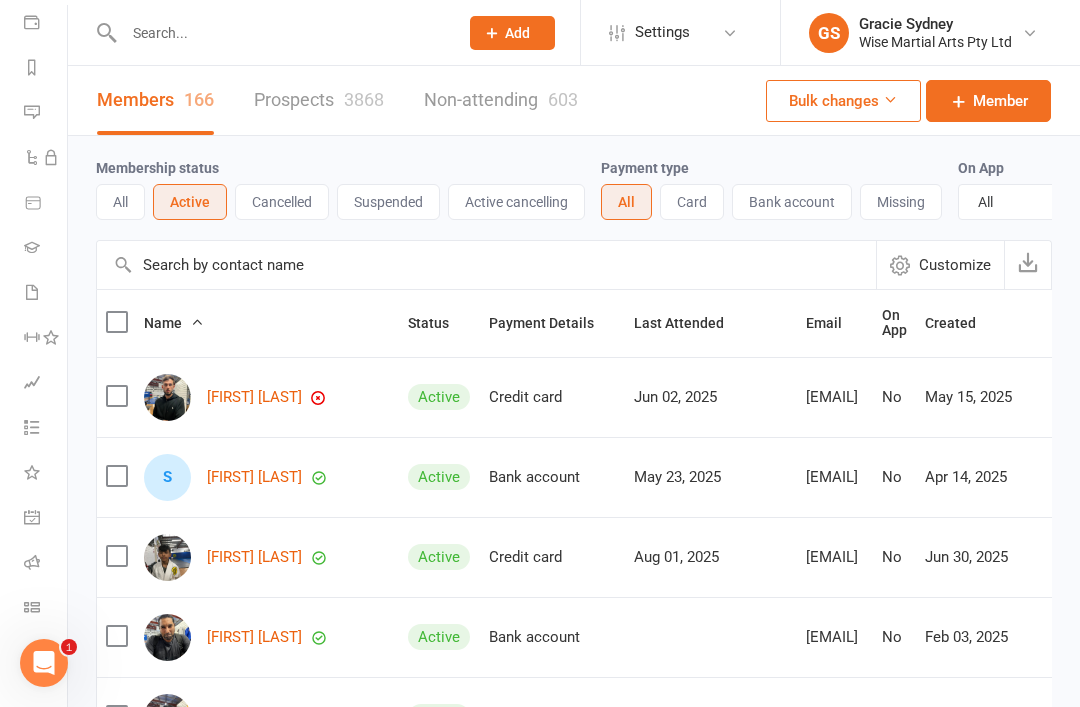 click at bounding box center [281, 33] 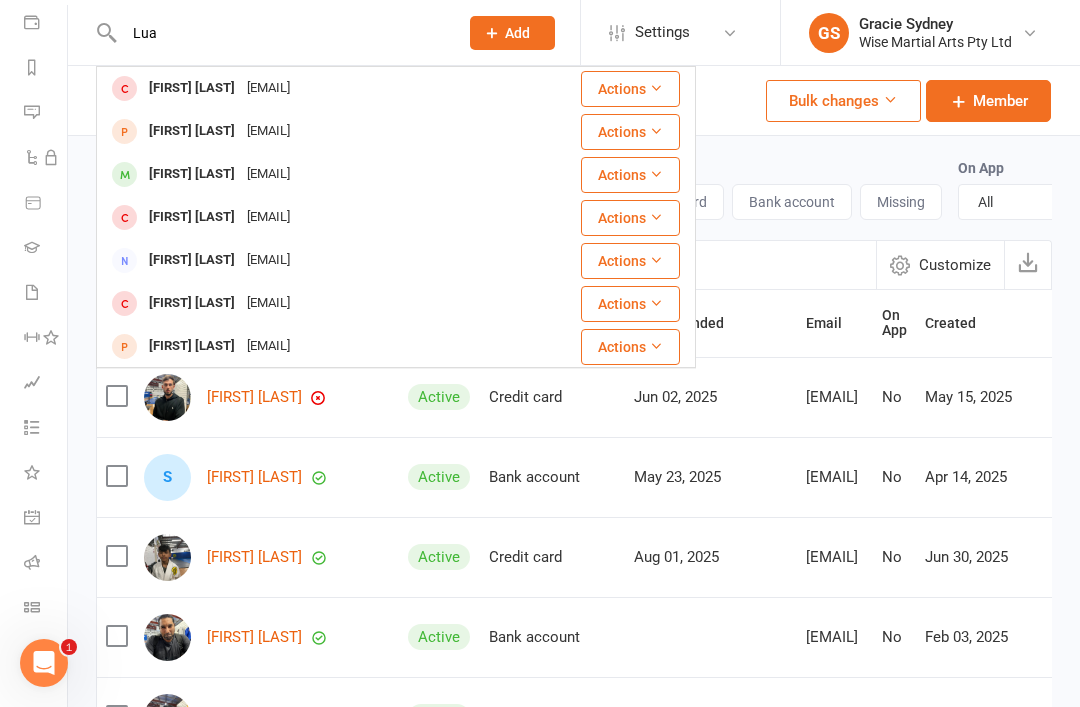 type on "Lua" 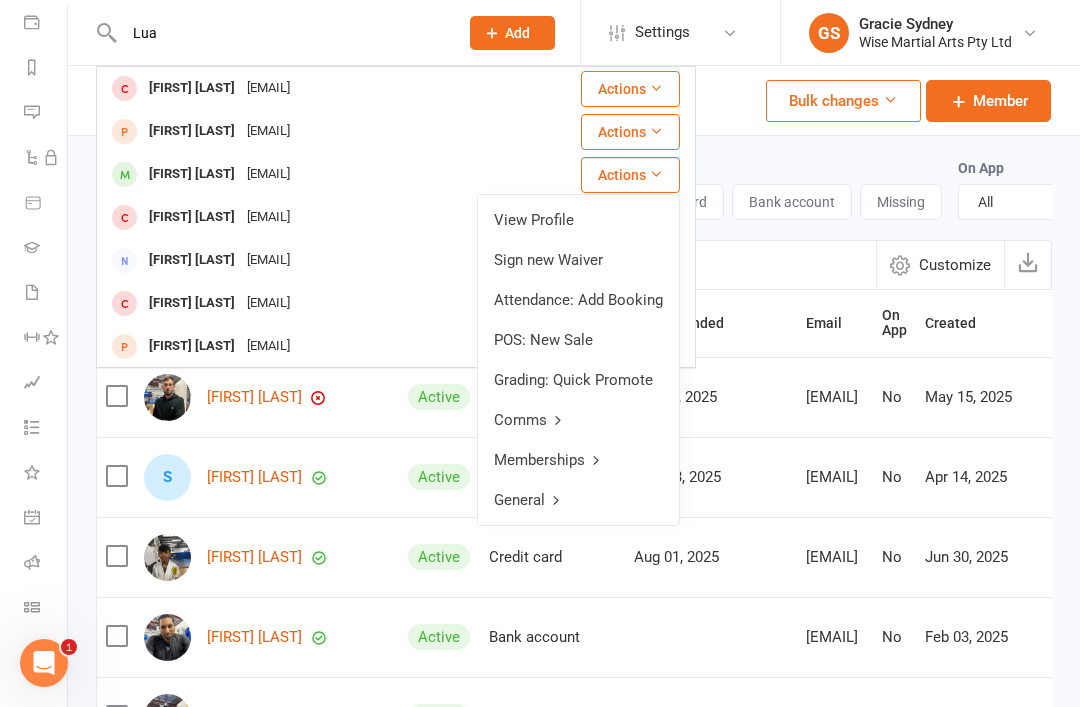 click on "Attendance: Add Booking" at bounding box center (578, 300) 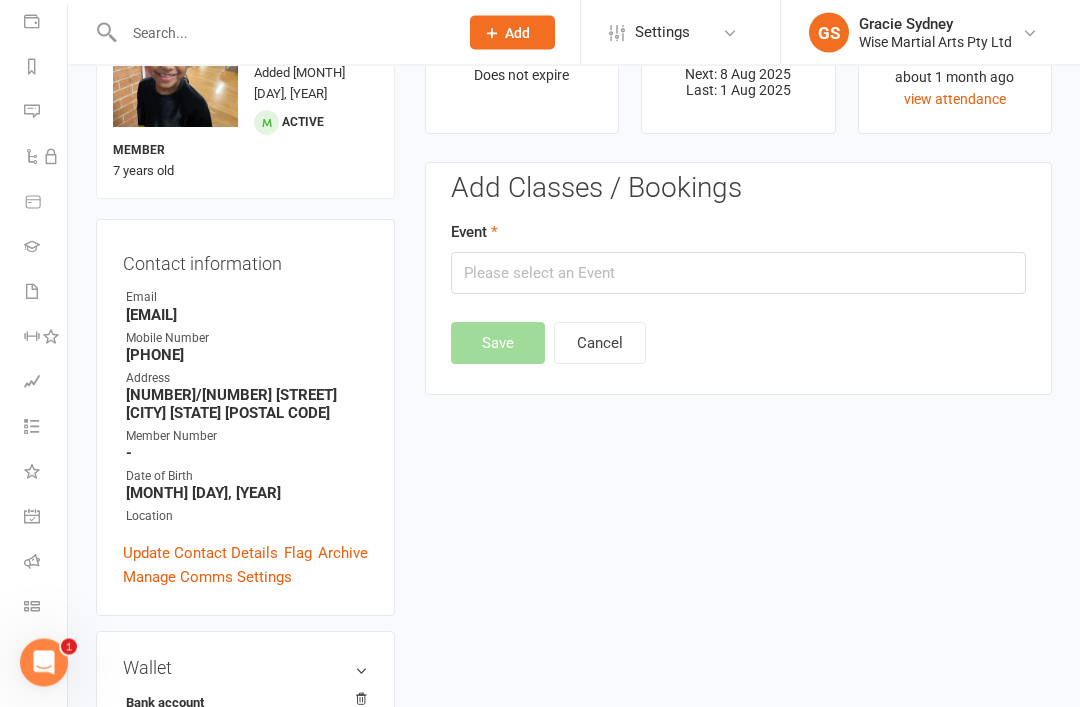 scroll, scrollTop: 0, scrollLeft: 0, axis: both 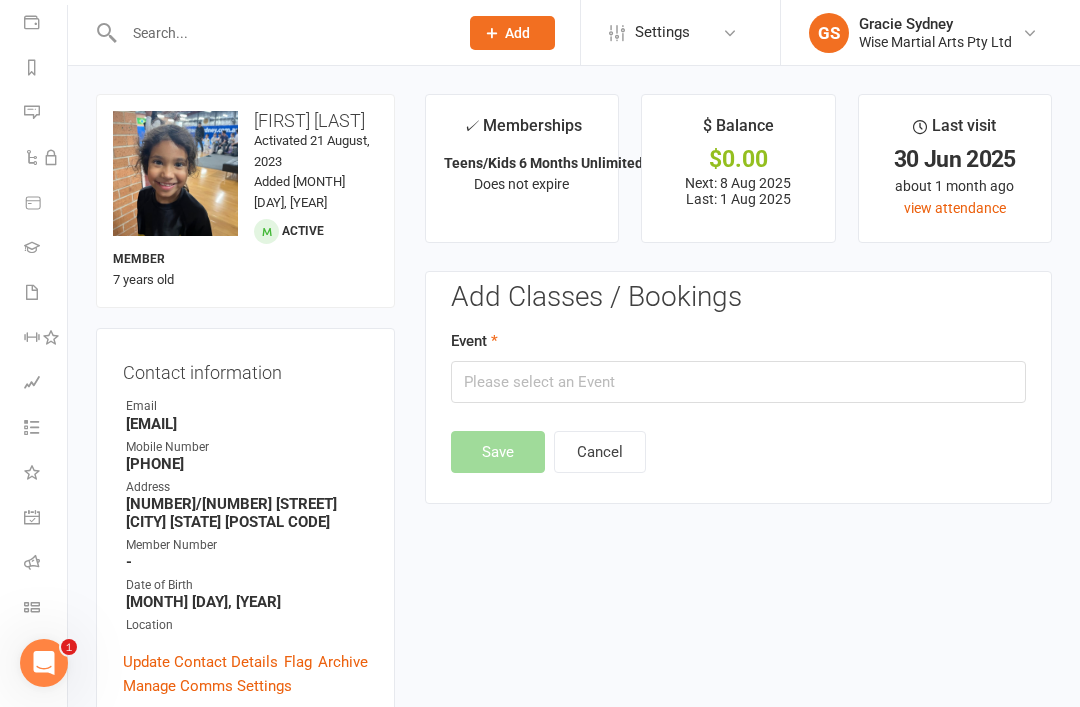 click on "Tasks" at bounding box center (46, 429) 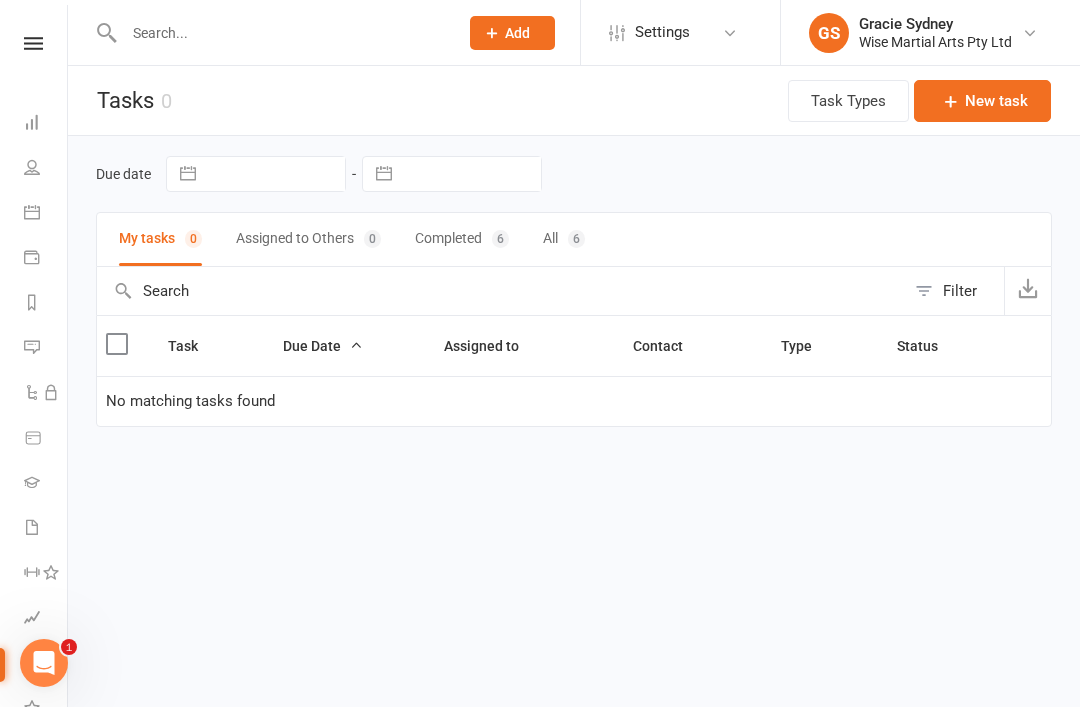 scroll, scrollTop: 0, scrollLeft: 0, axis: both 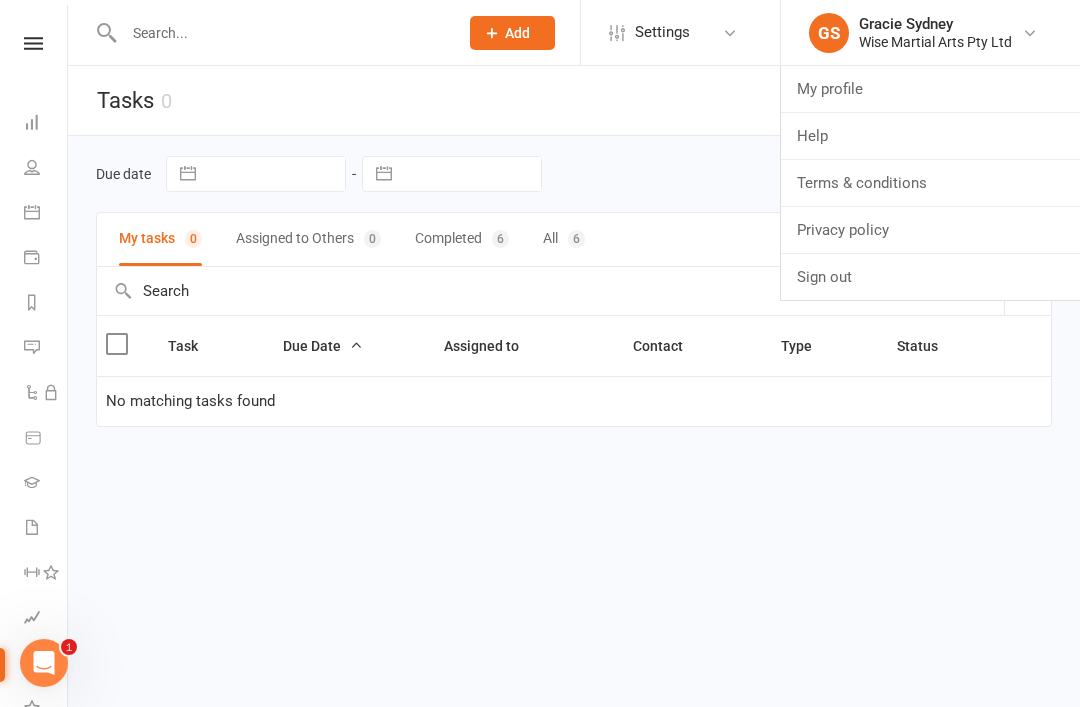 click at bounding box center [281, 33] 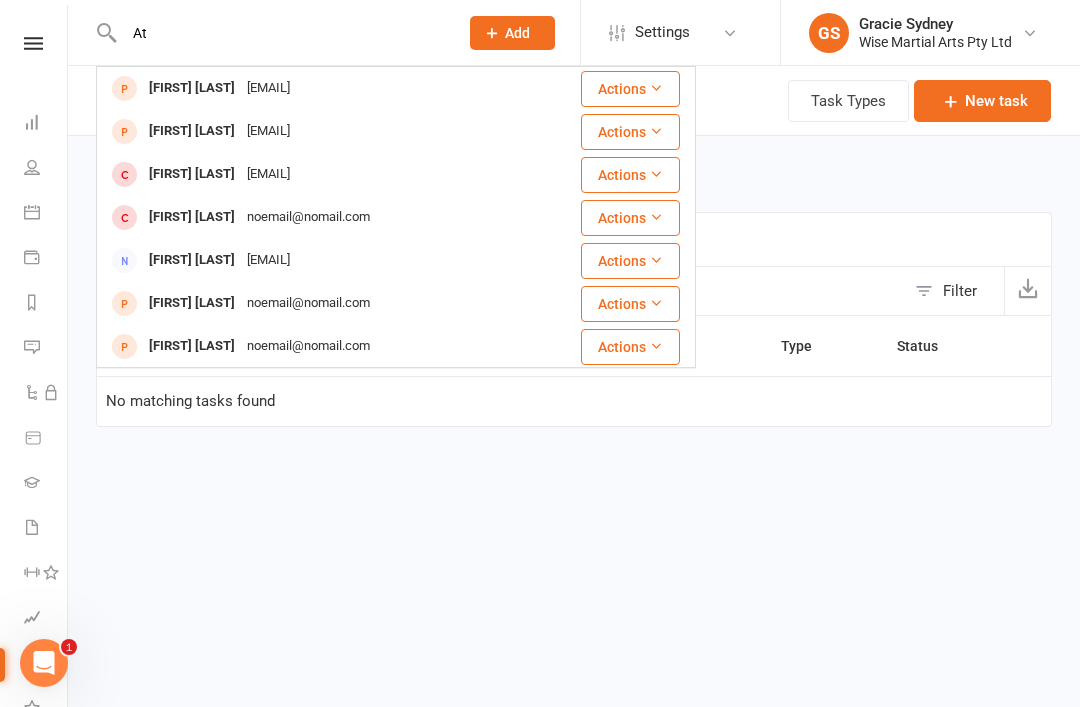 type on "A" 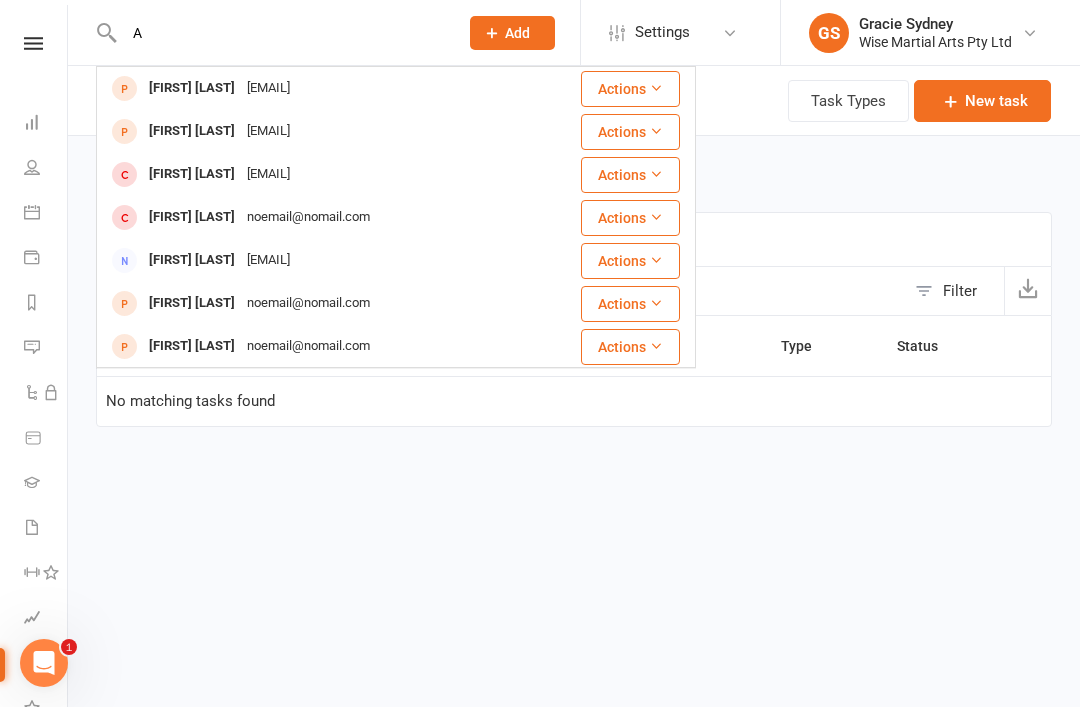 type 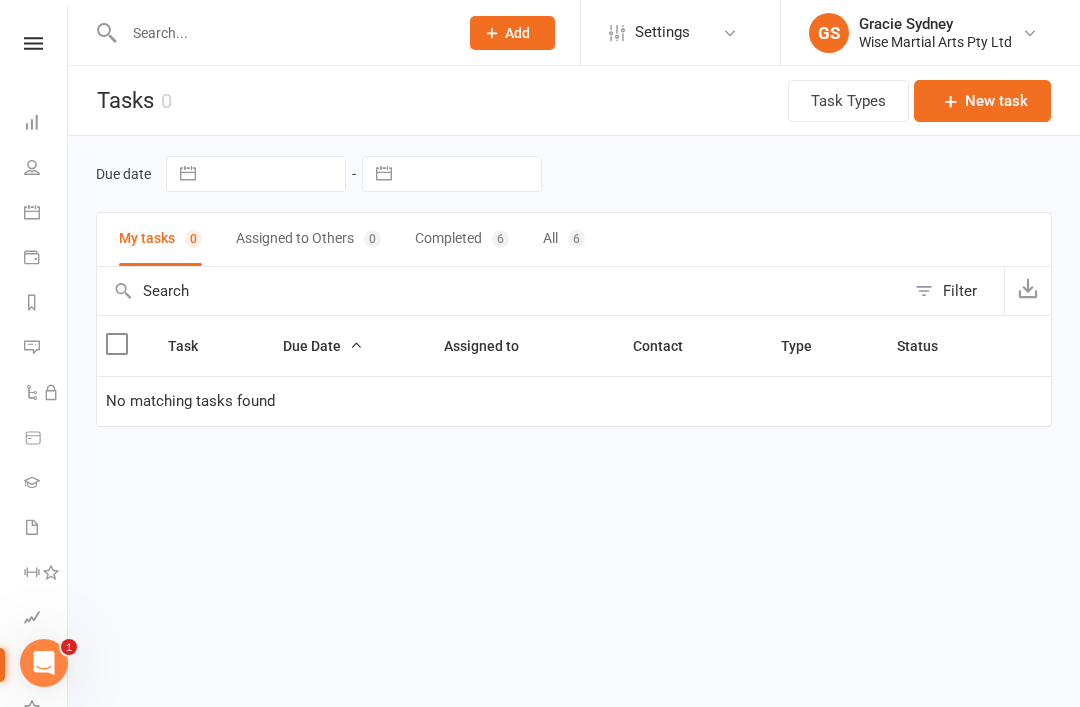 click on "Due date Navigate forward to interact with the calendar and select a date. Press the question mark key to get the keyboard shortcuts for changing dates. Navigate forward to interact with the calendar and select a date. Press the question mark key to get the keyboard shortcuts for changing dates." at bounding box center (574, 174) 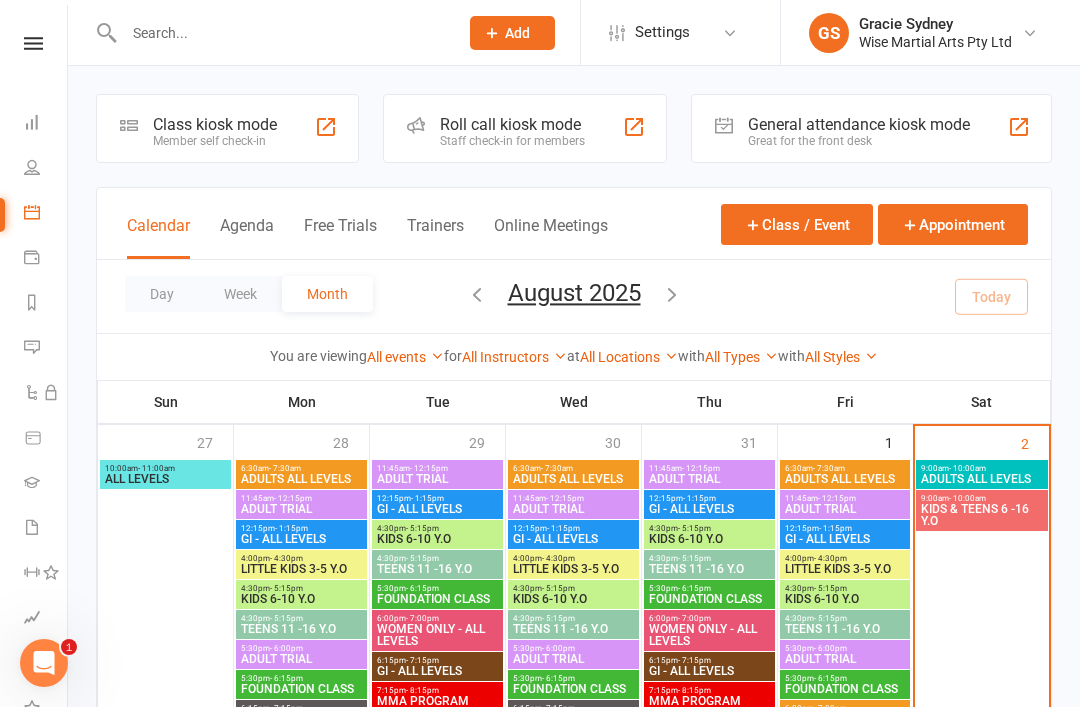 click on "Payments" at bounding box center (33, 259) 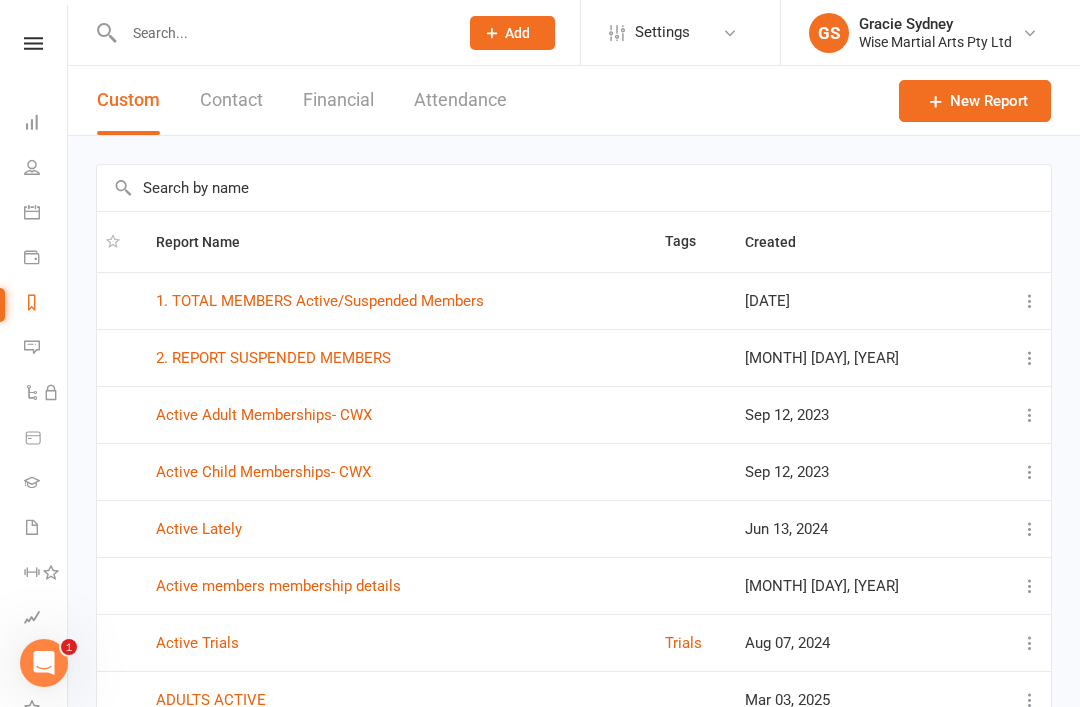 click on "Product Sales" at bounding box center (46, 439) 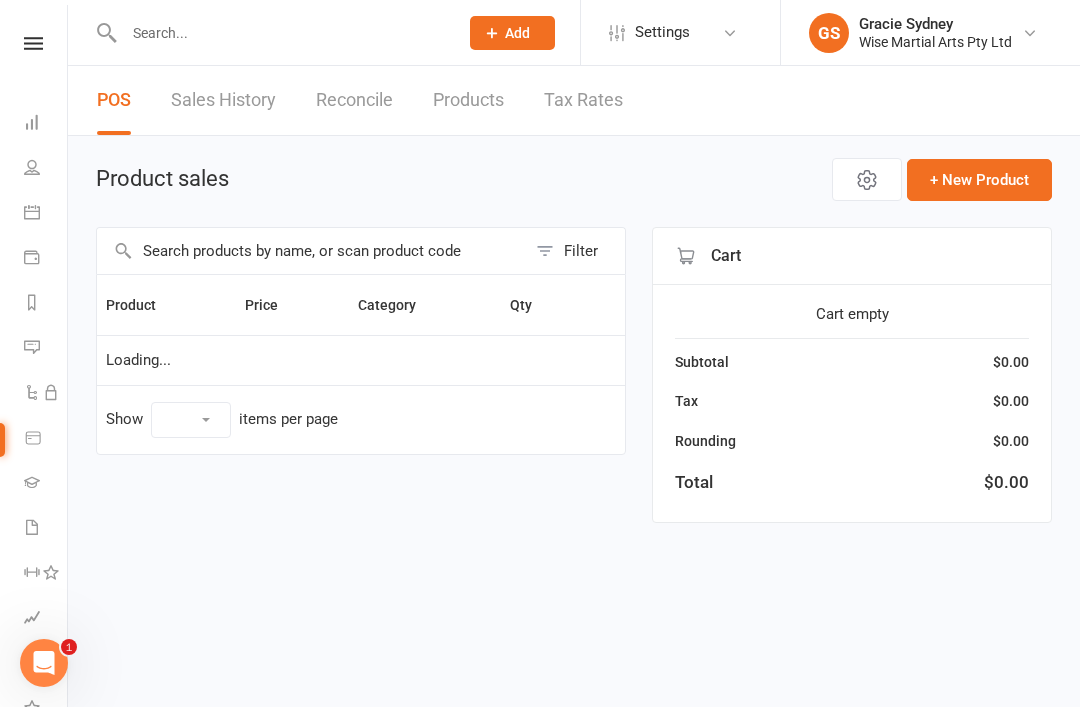select on "10" 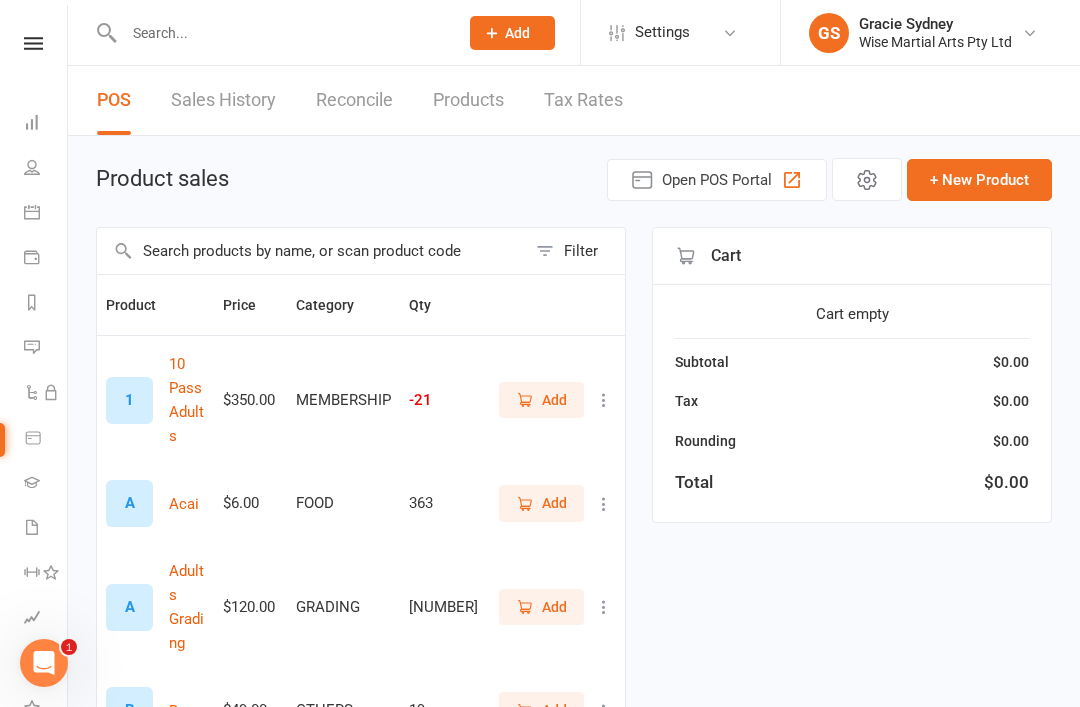 click on "Gradings" at bounding box center [46, 484] 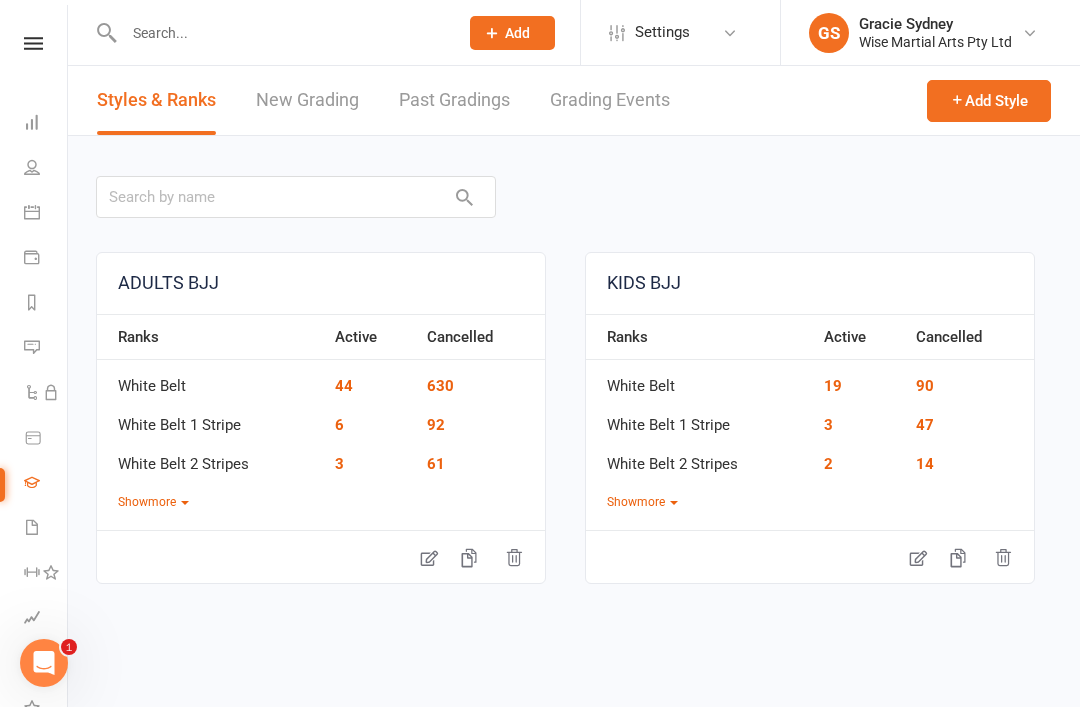 click at bounding box center [51, 572] 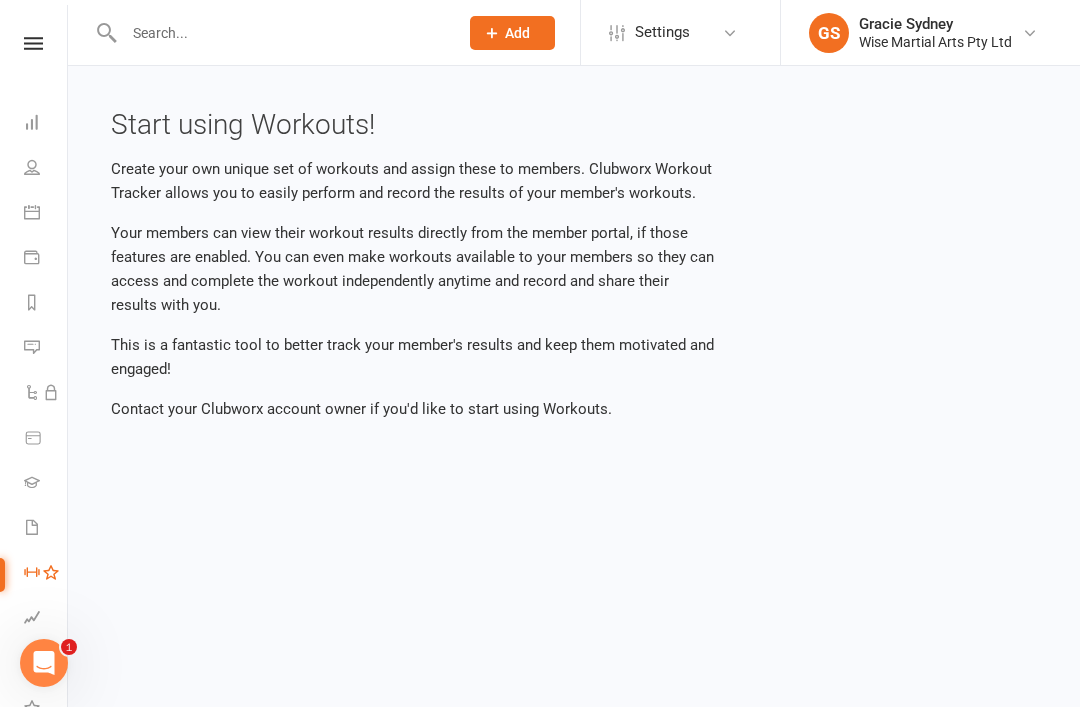 click at bounding box center [32, 527] 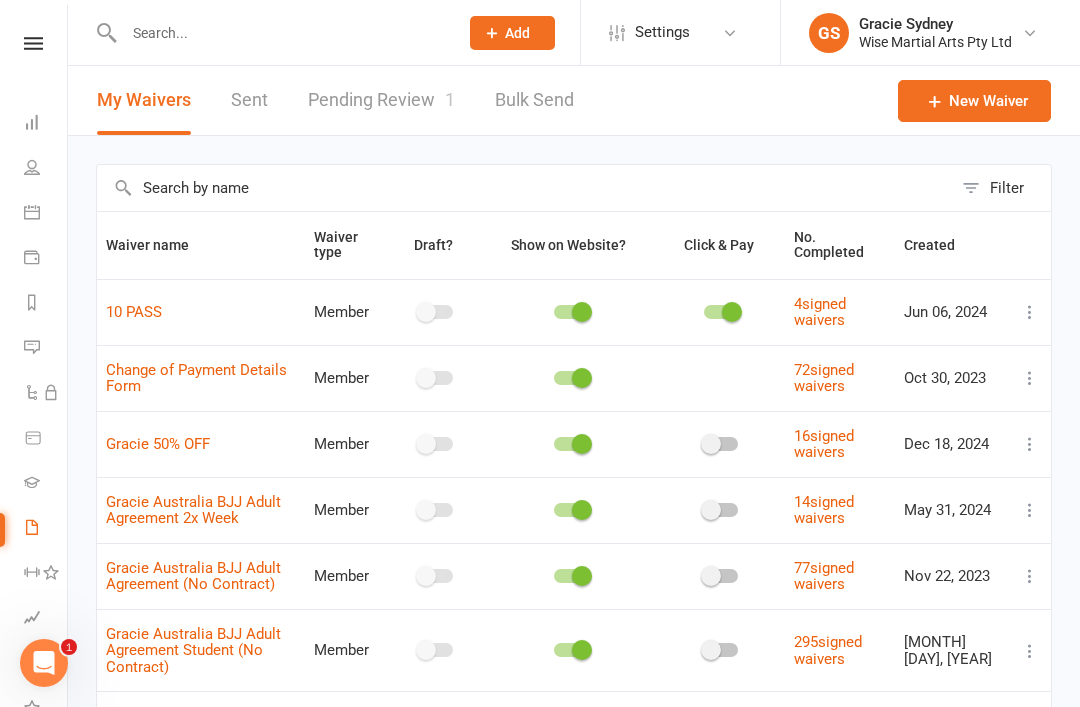 scroll, scrollTop: 0, scrollLeft: 0, axis: both 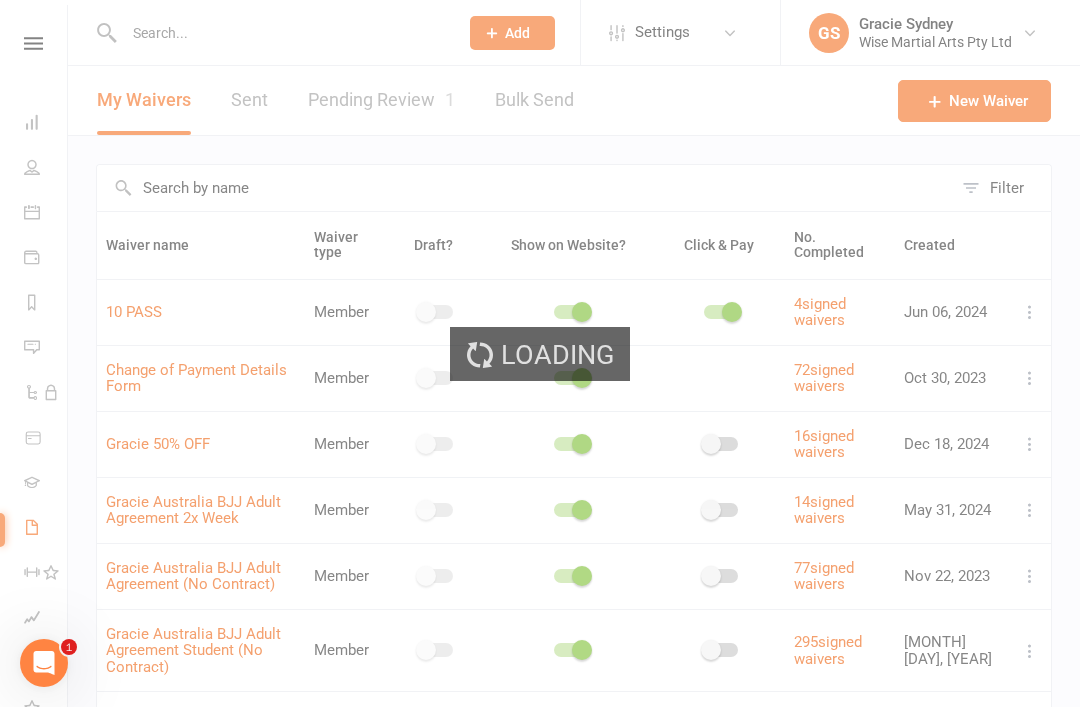 select on "100" 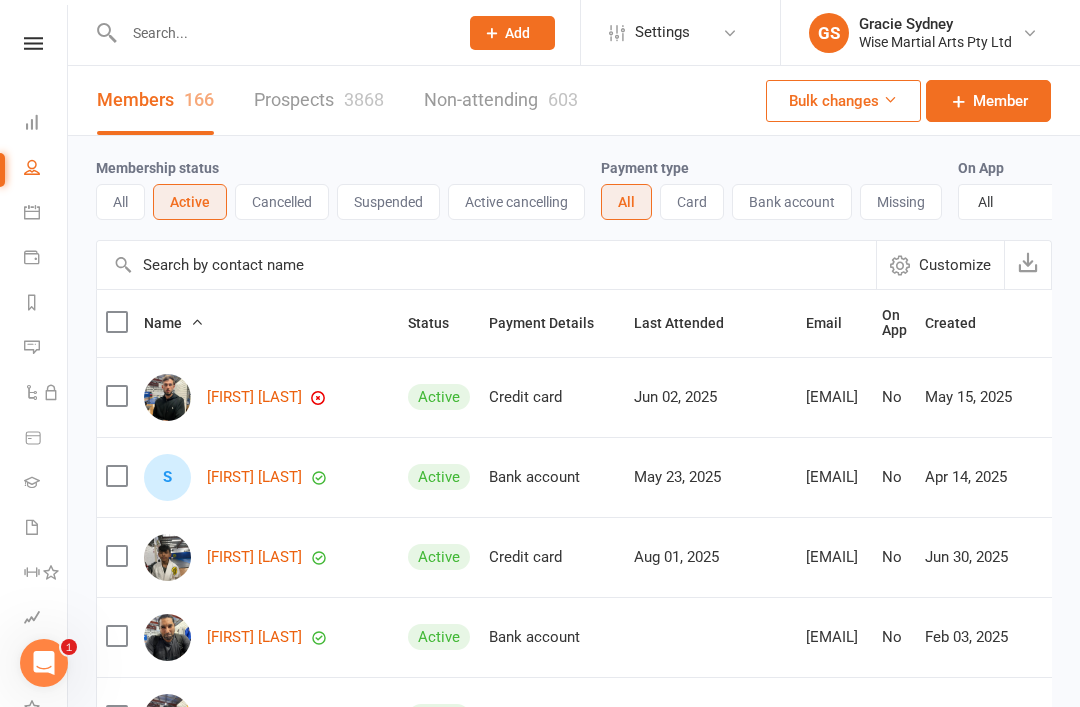click on "Prospects [POSTAL_CODE]" at bounding box center [319, 100] 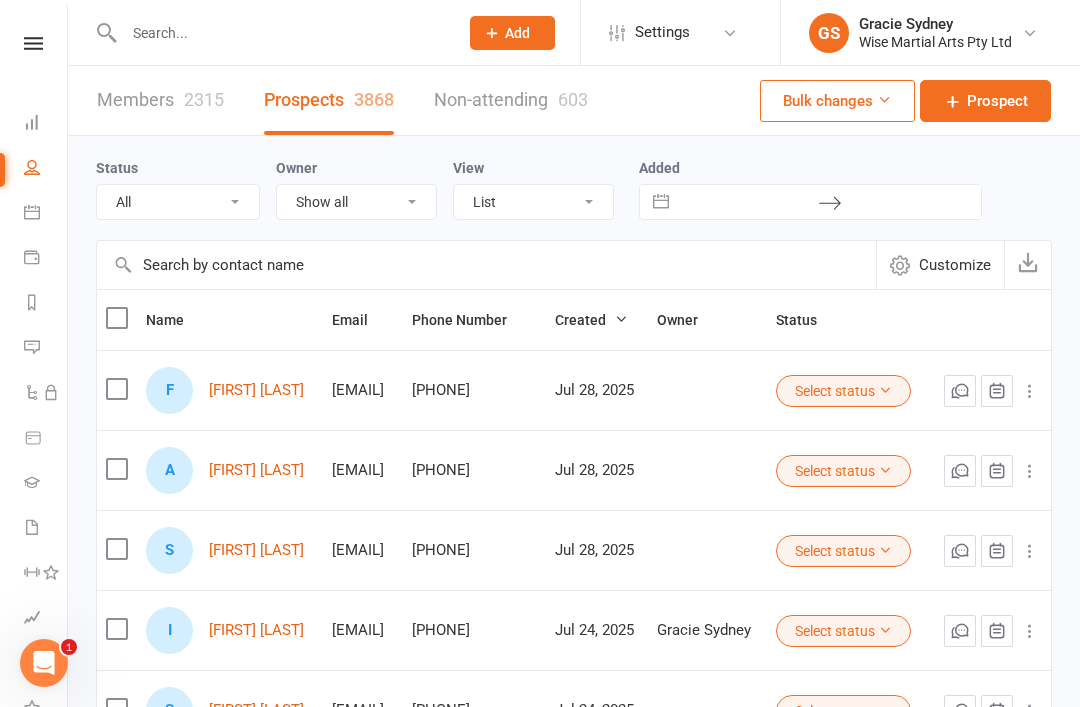 click on "Members 2315" at bounding box center (160, 100) 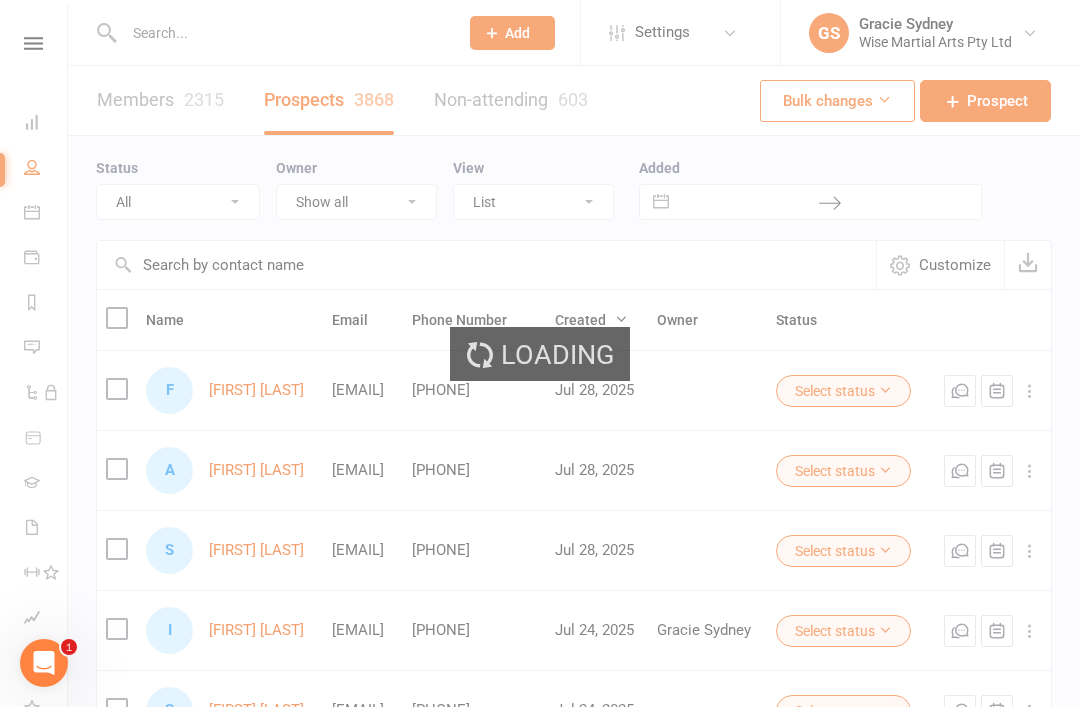 select on "100" 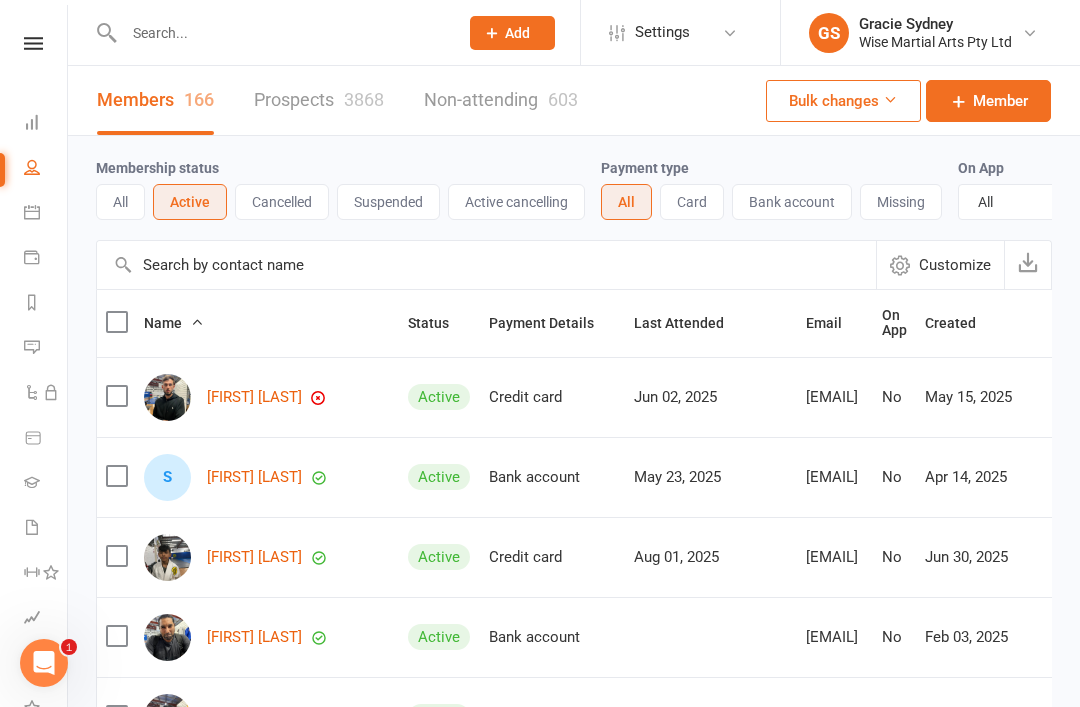 click on "GS Gracie Sydney Wise Martial Arts Pty Ltd" at bounding box center (928, 33) 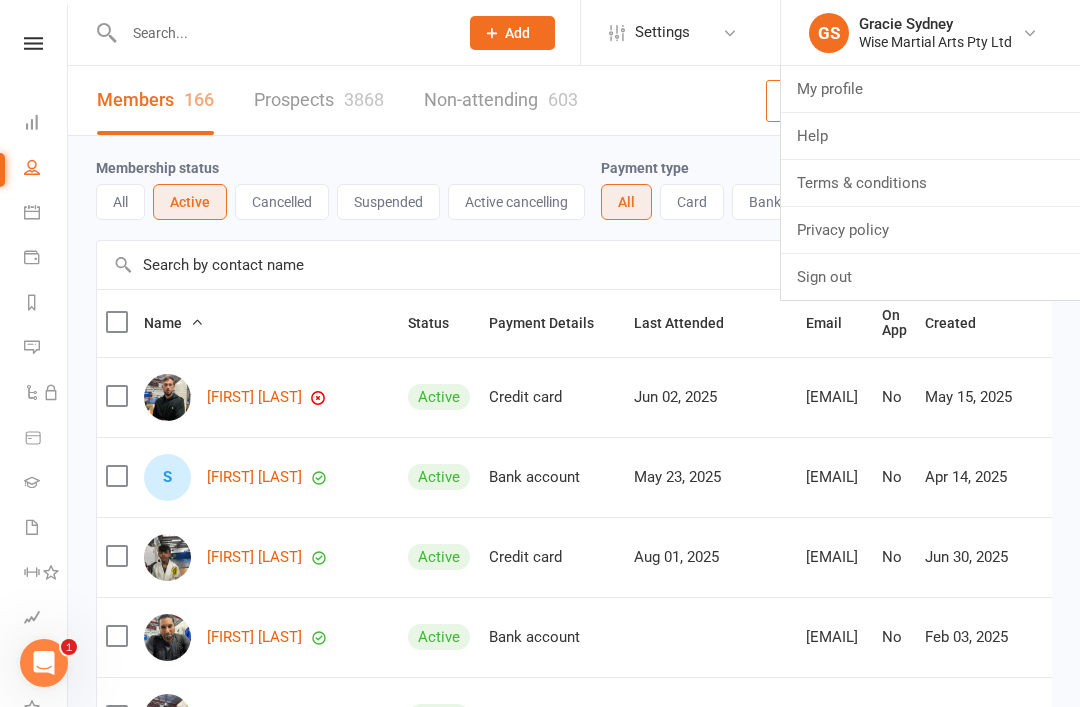 click on "GS Gracie Sydney Wise Martial Arts Pty Ltd" at bounding box center [928, 33] 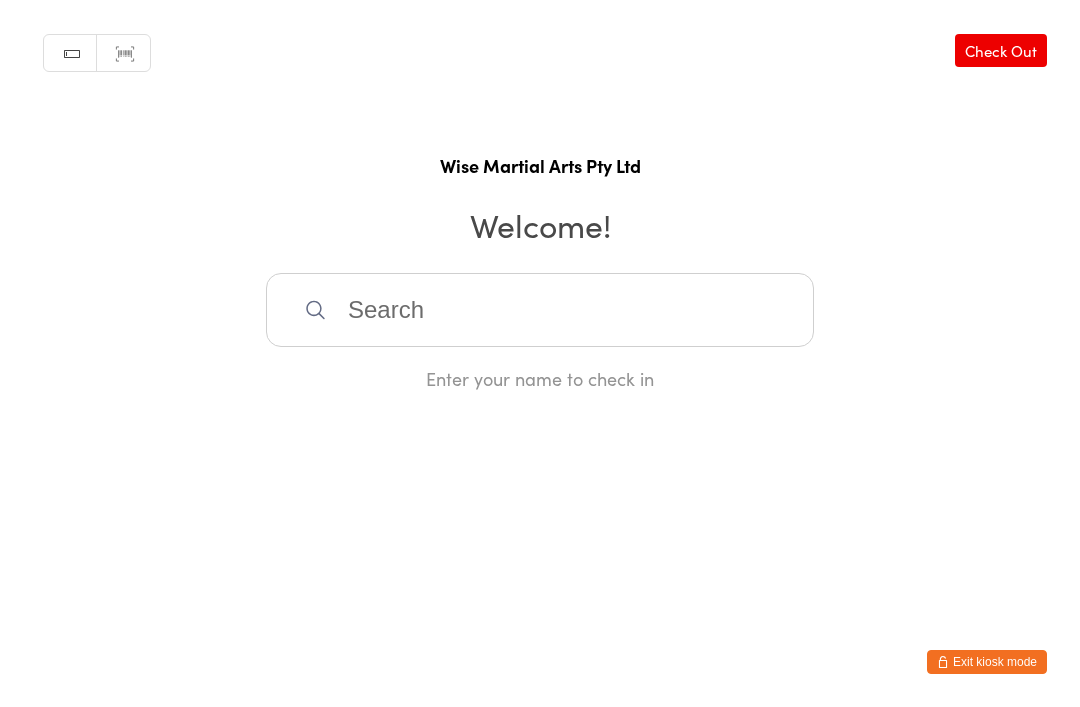 scroll, scrollTop: 0, scrollLeft: 0, axis: both 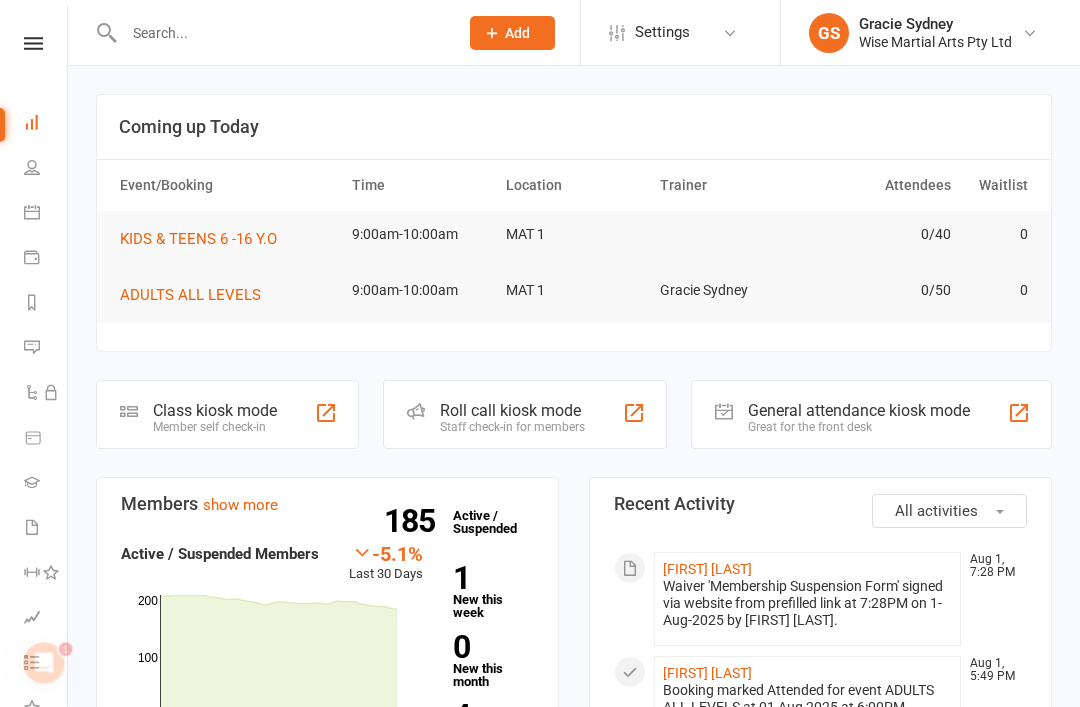 click at bounding box center [33, 43] 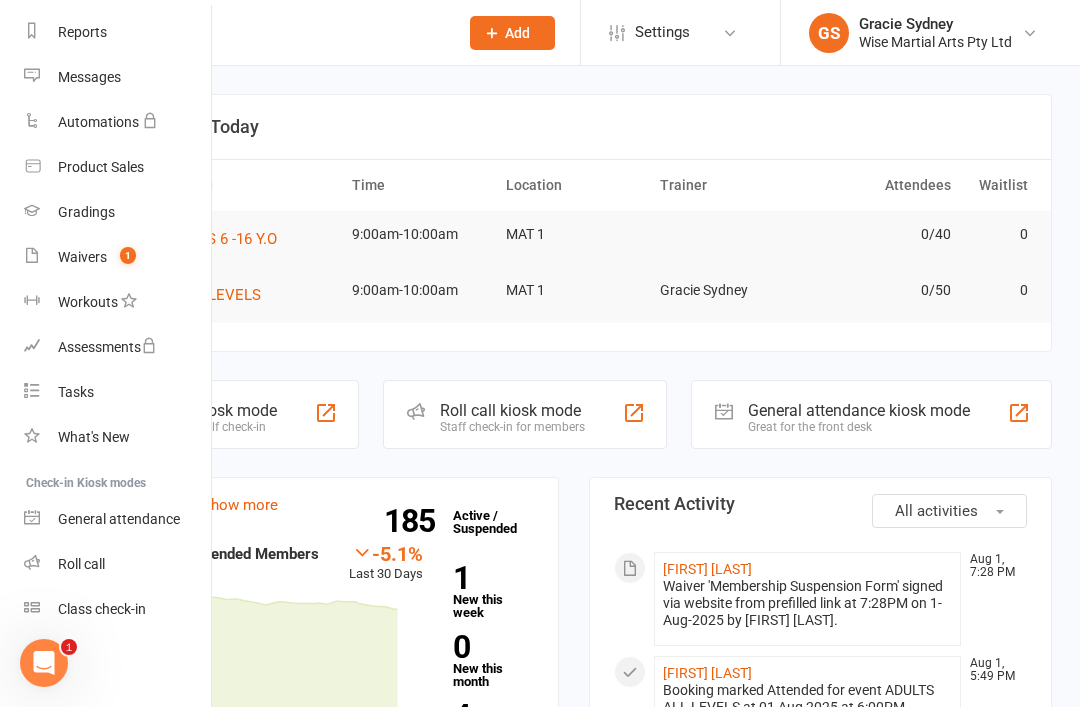 scroll, scrollTop: 255, scrollLeft: 0, axis: vertical 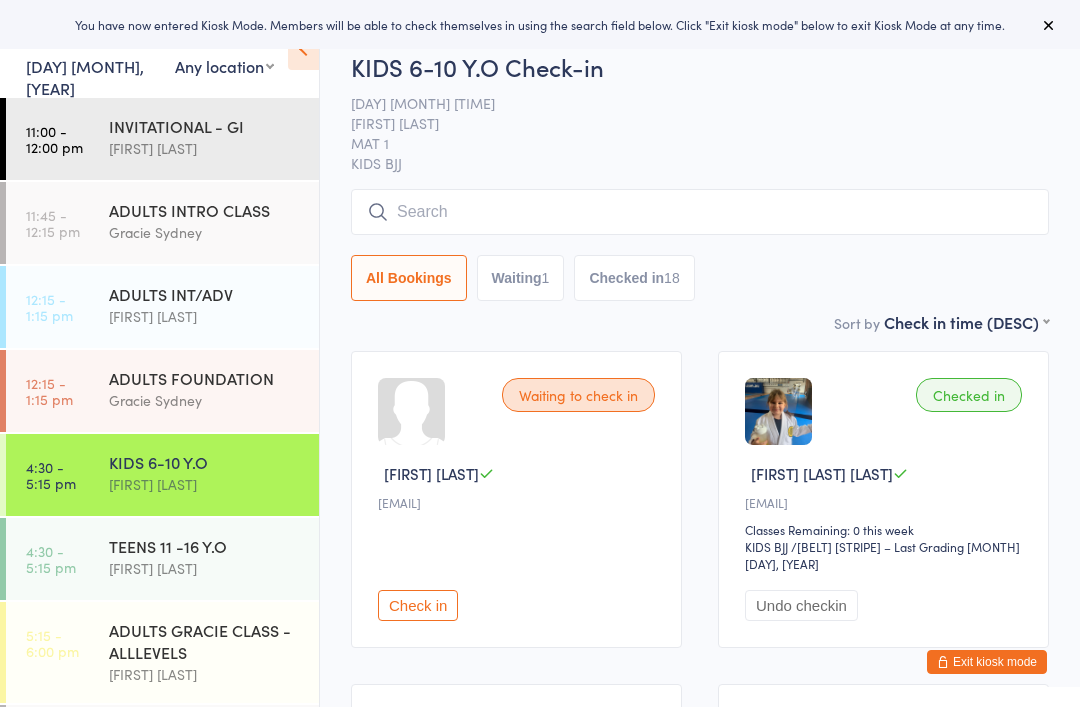 click at bounding box center [700, 212] 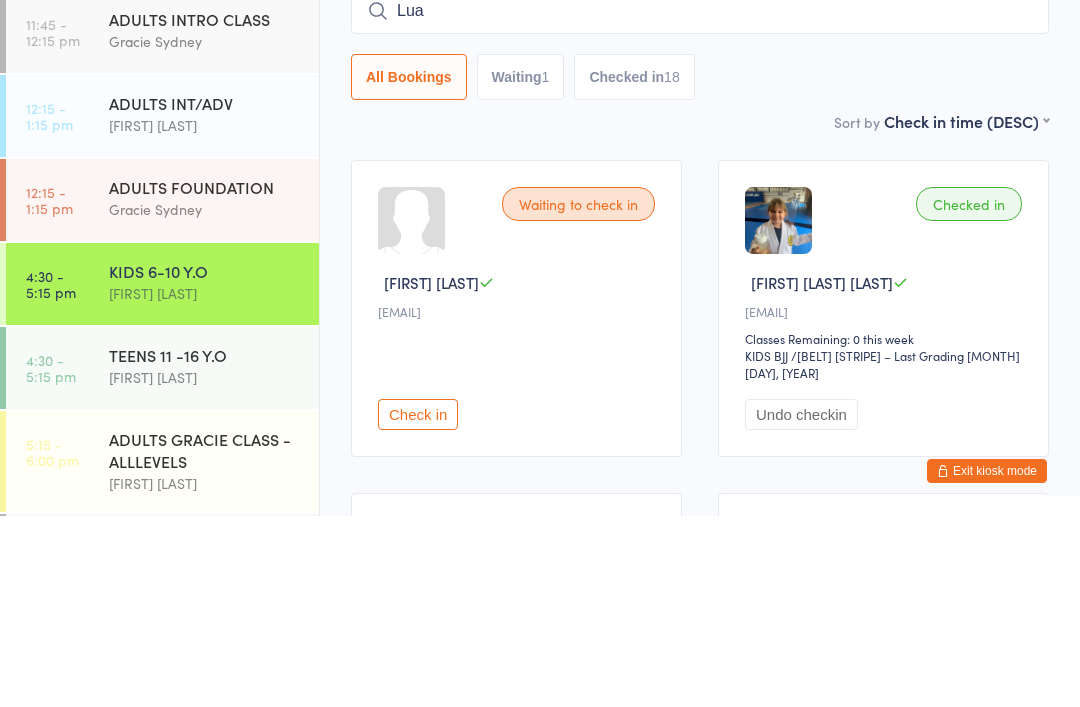 type on "Lua" 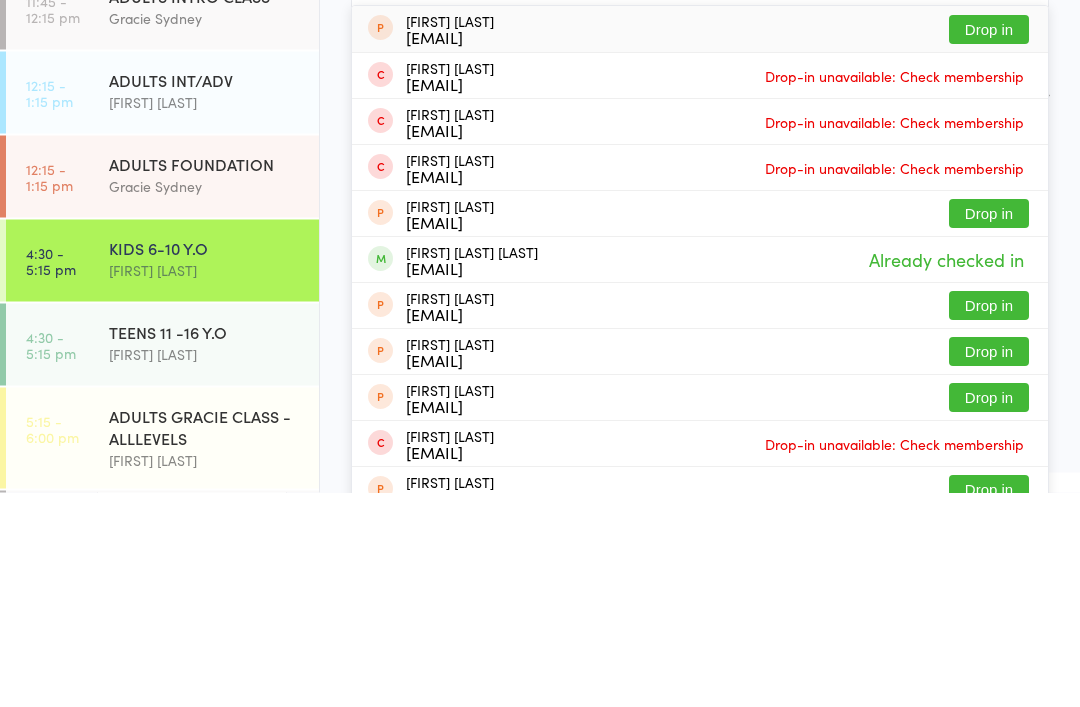 scroll, scrollTop: 214, scrollLeft: 0, axis: vertical 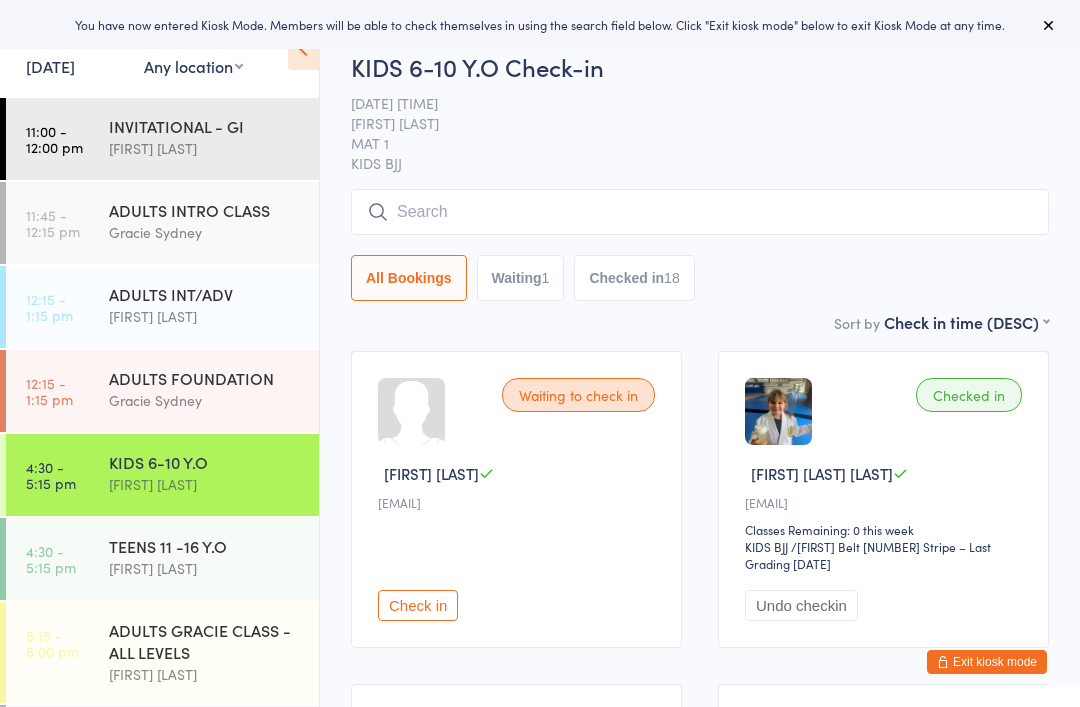 click at bounding box center (700, 212) 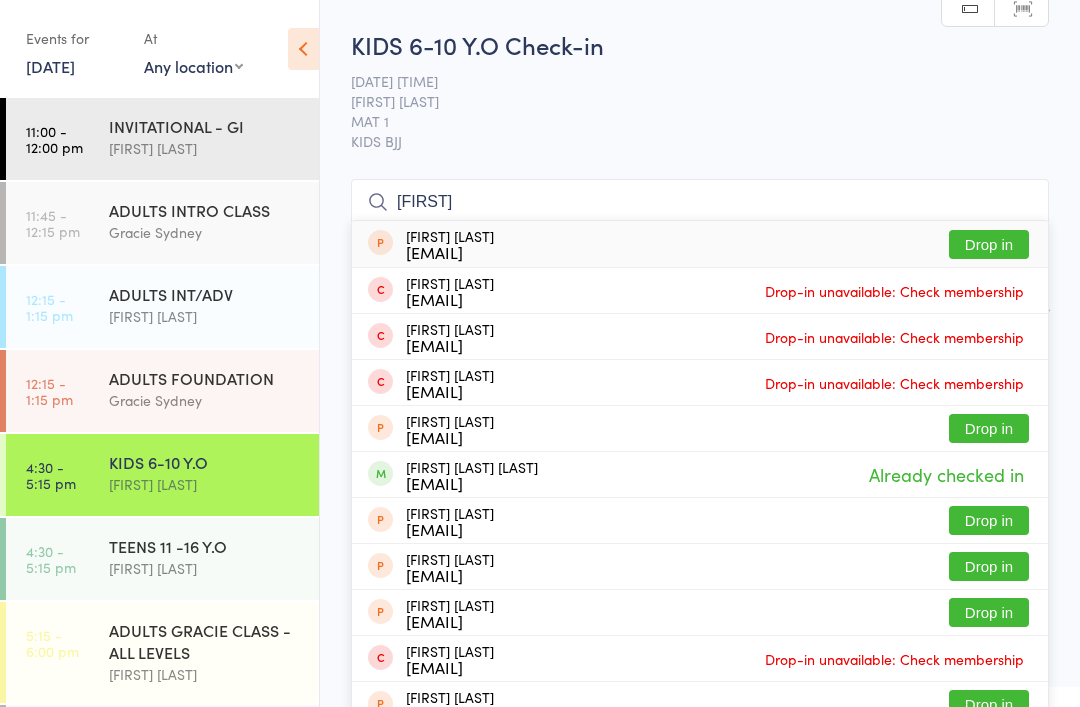 click on "[FIRST]" at bounding box center (700, 202) 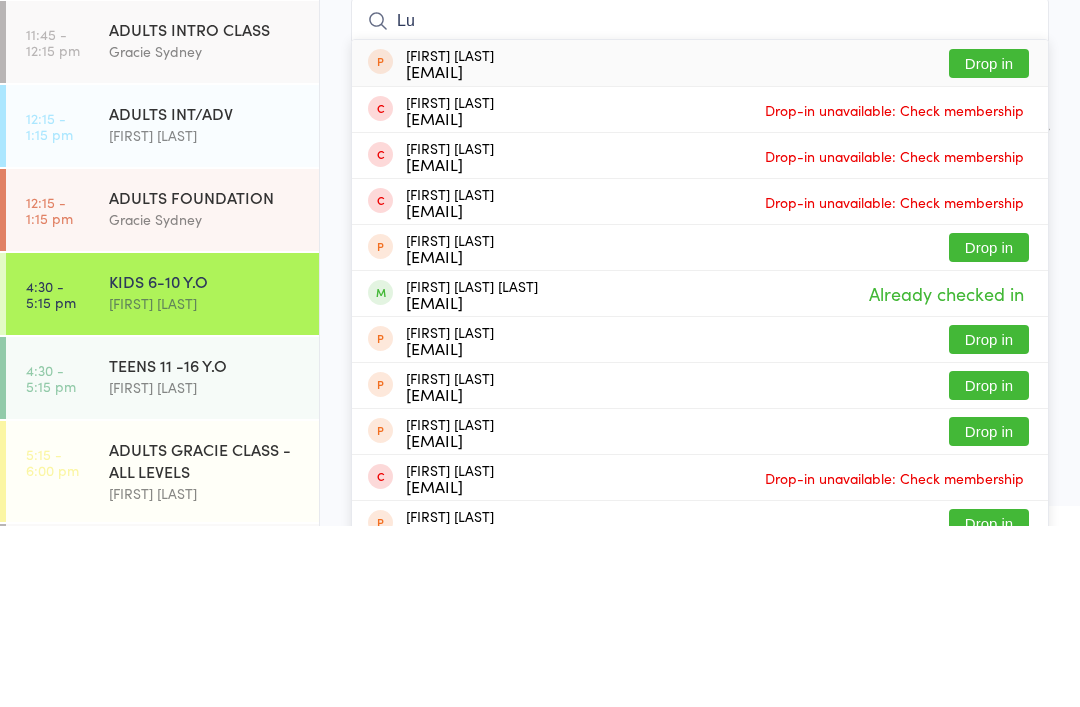 type on "L" 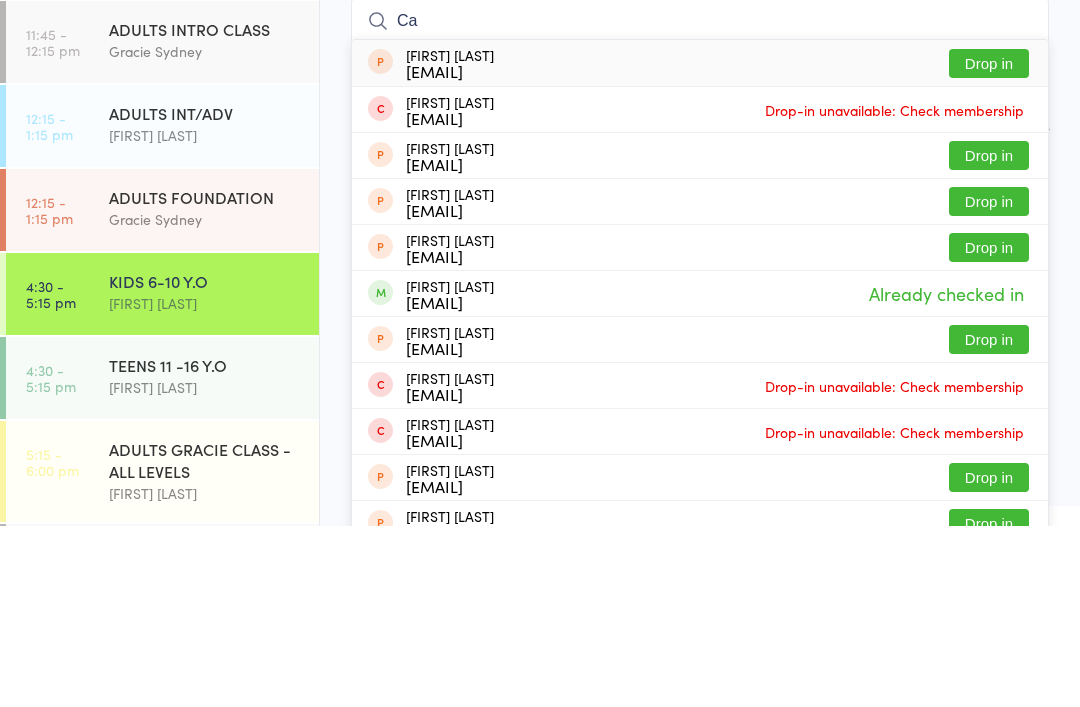 type on "C" 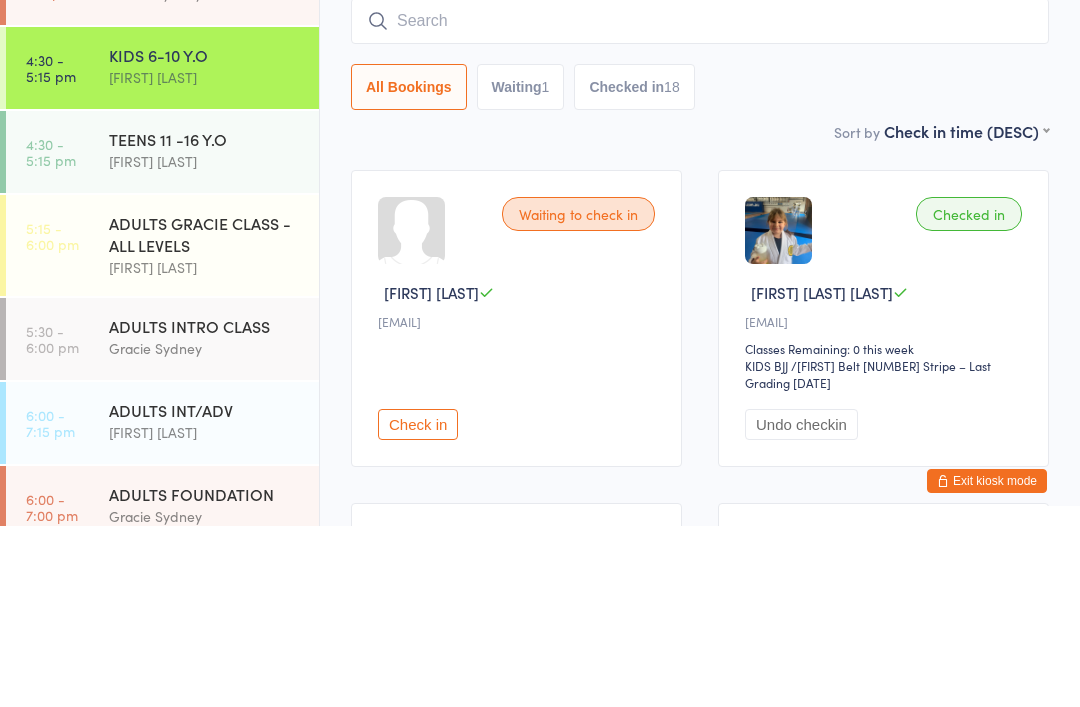 scroll, scrollTop: 205, scrollLeft: 0, axis: vertical 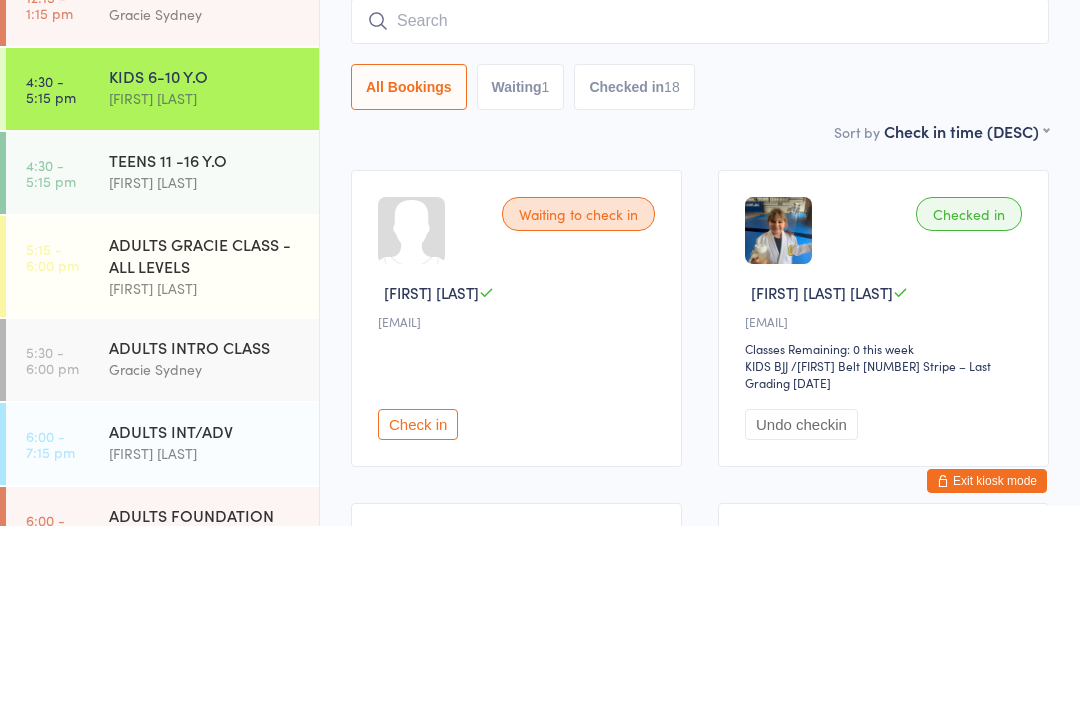 click at bounding box center [700, 202] 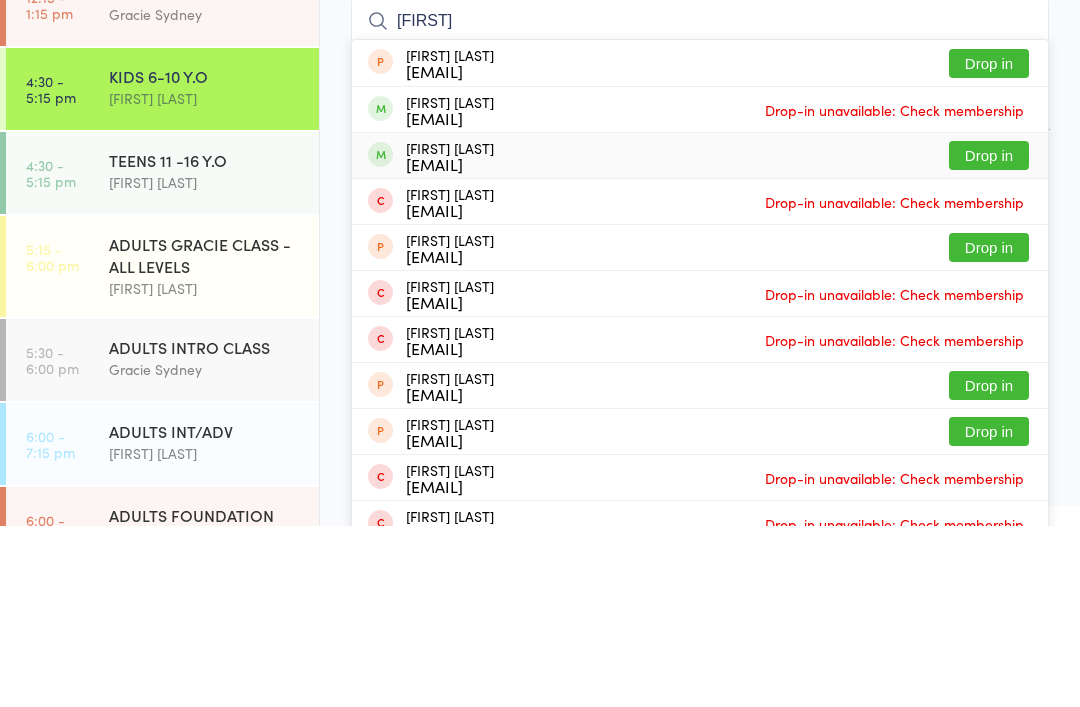 type on "Amelia" 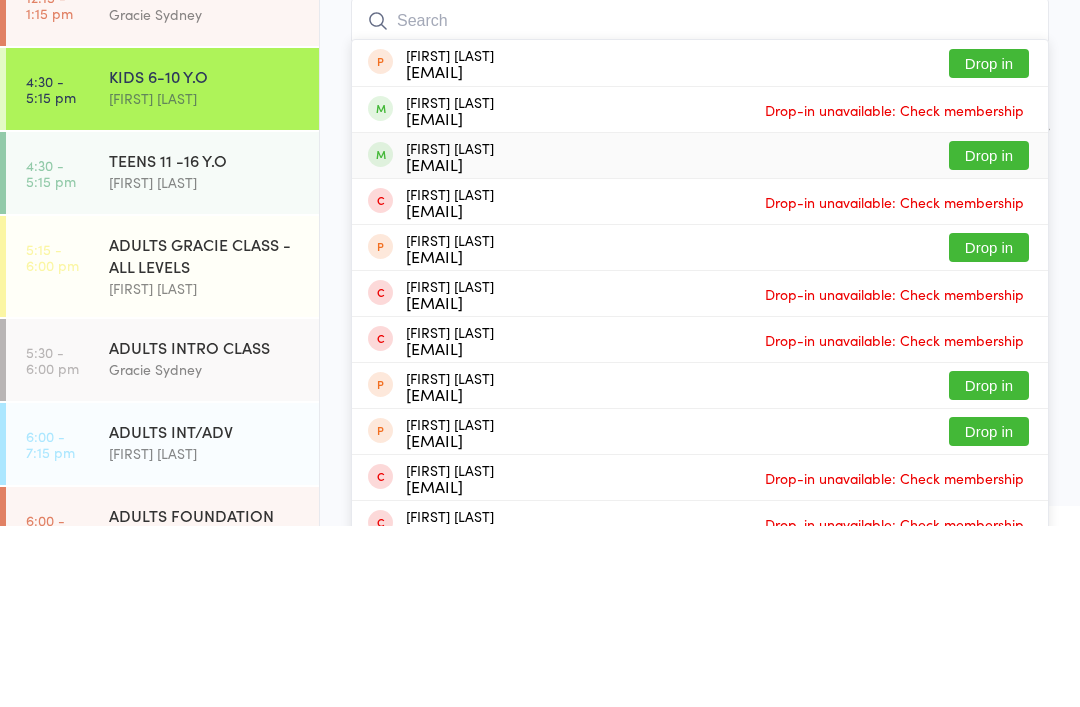scroll, scrollTop: 181, scrollLeft: 0, axis: vertical 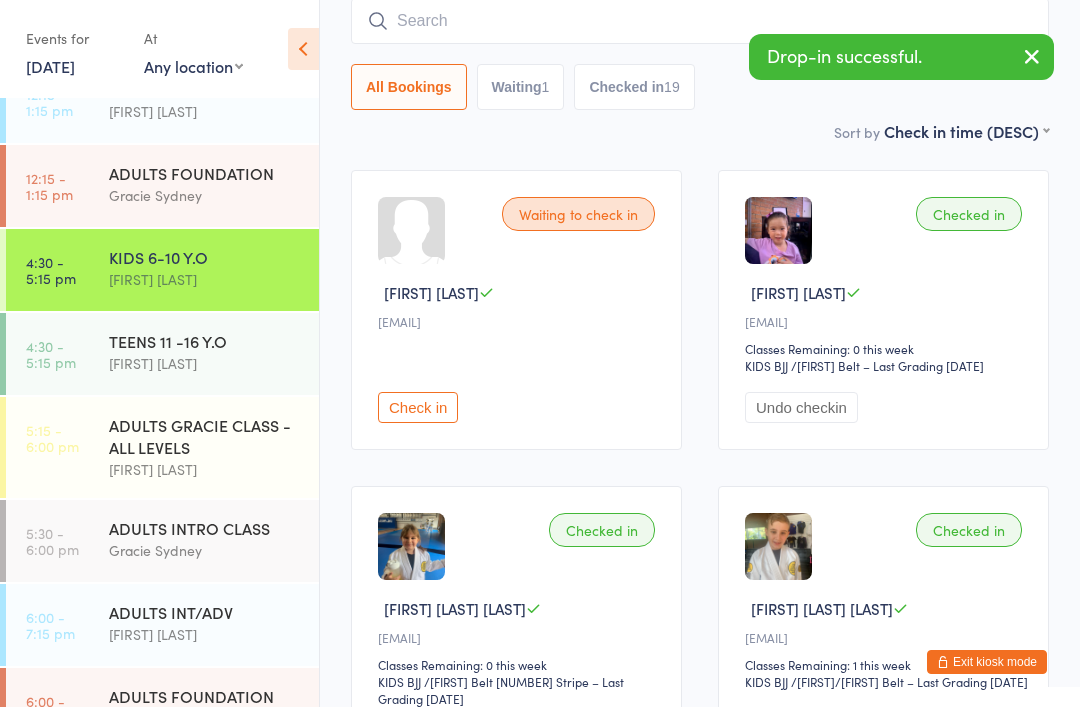 click at bounding box center [700, 21] 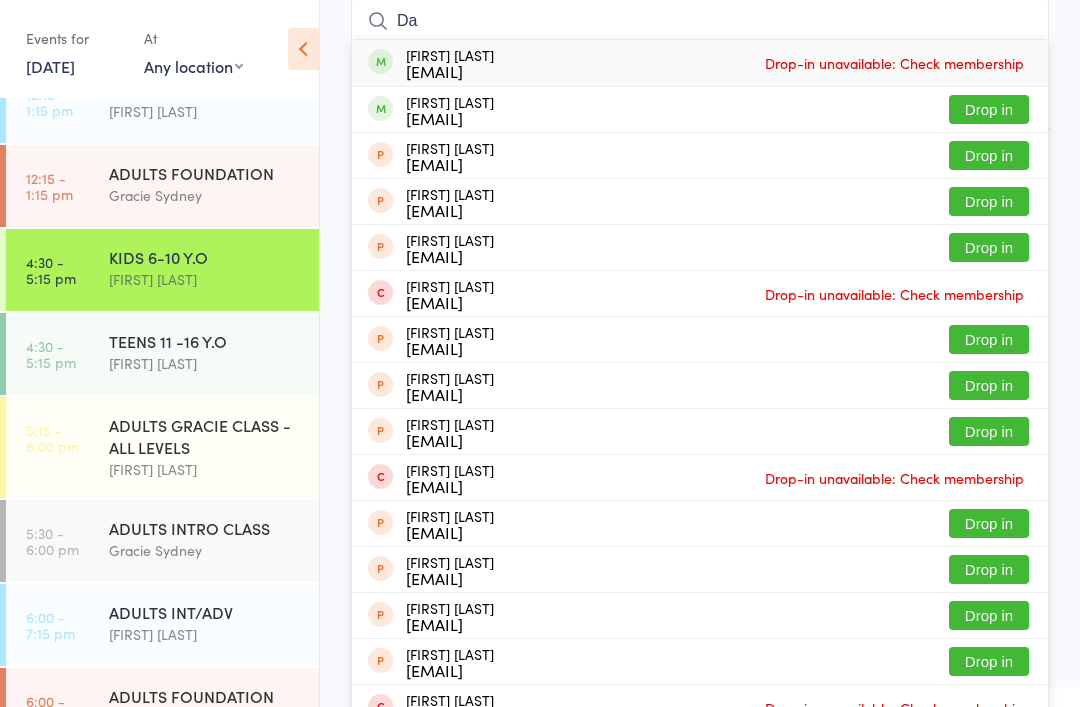 type on "D" 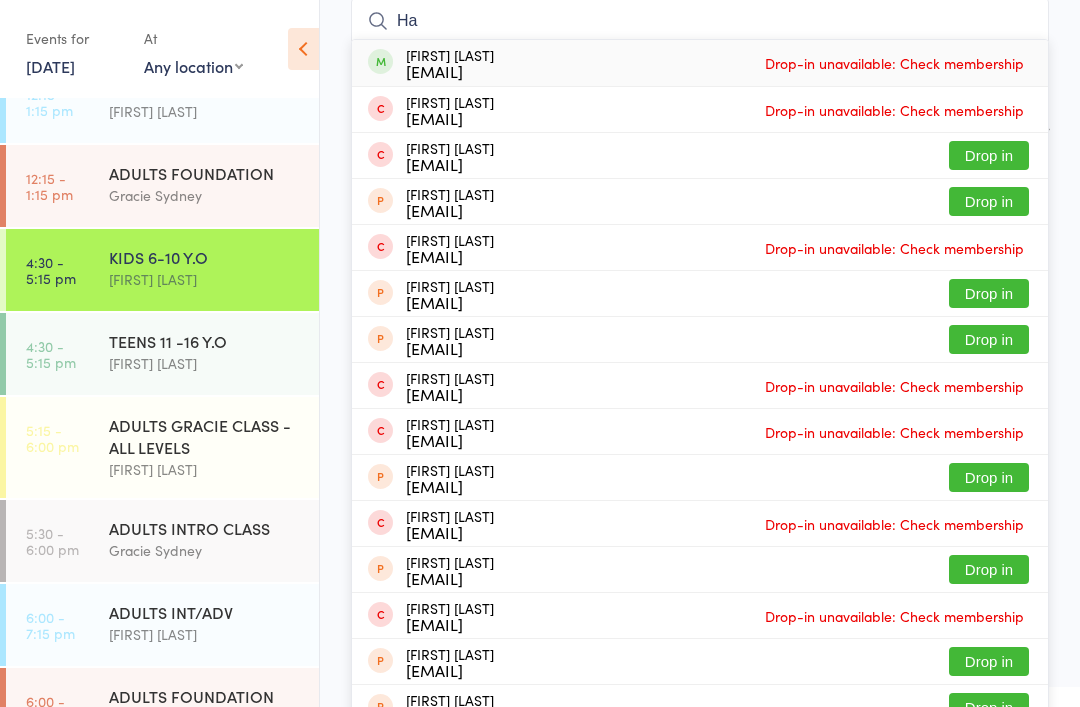 type on "H" 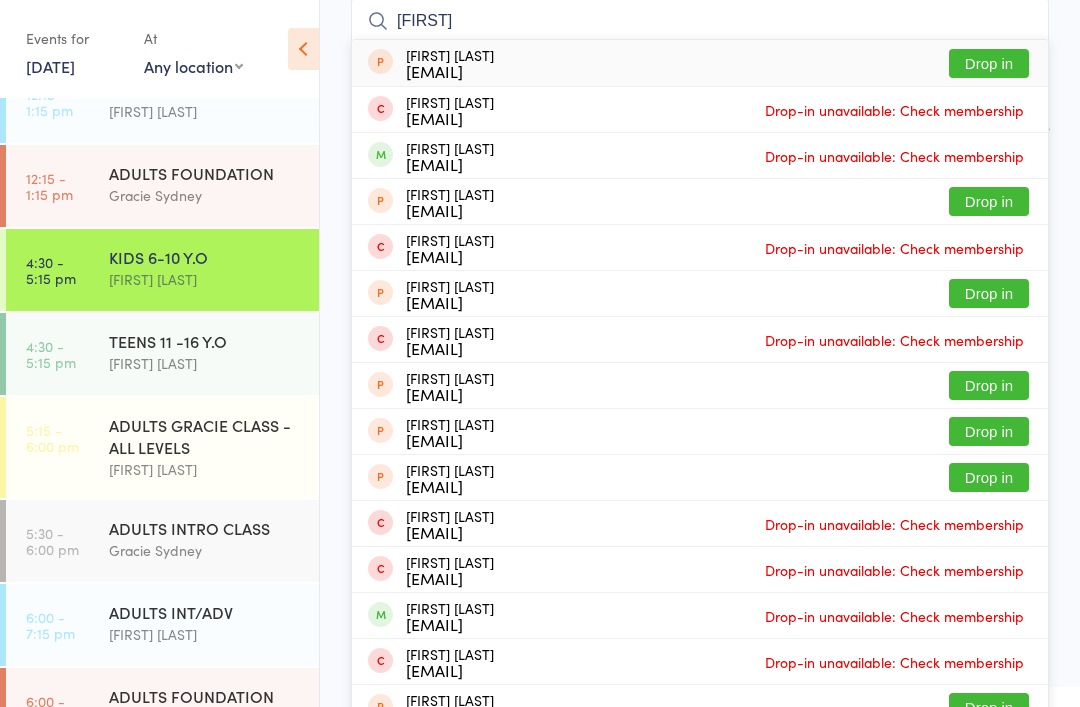 type on "Callan" 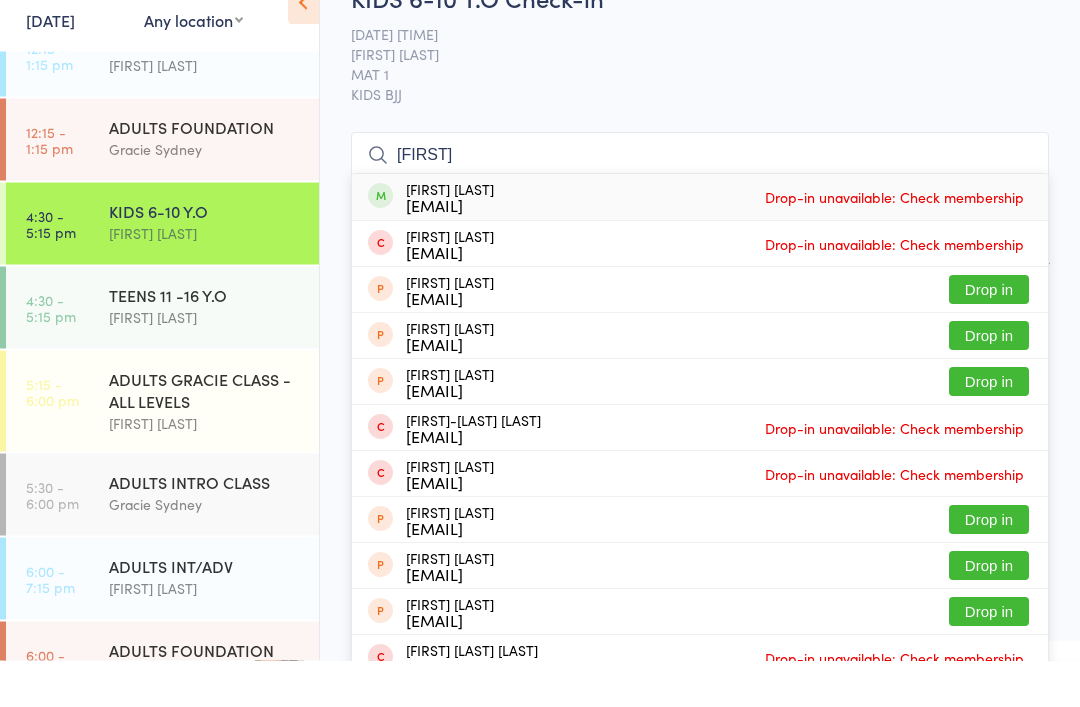 scroll, scrollTop: 47, scrollLeft: 0, axis: vertical 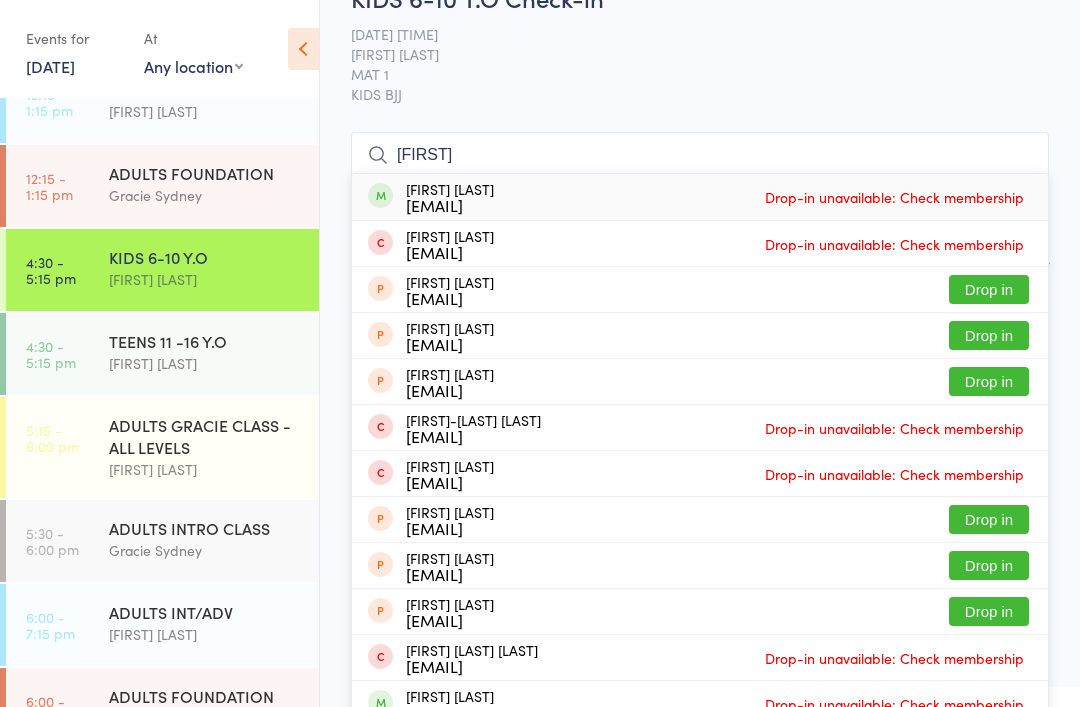 click on "Meeling" at bounding box center (700, 155) 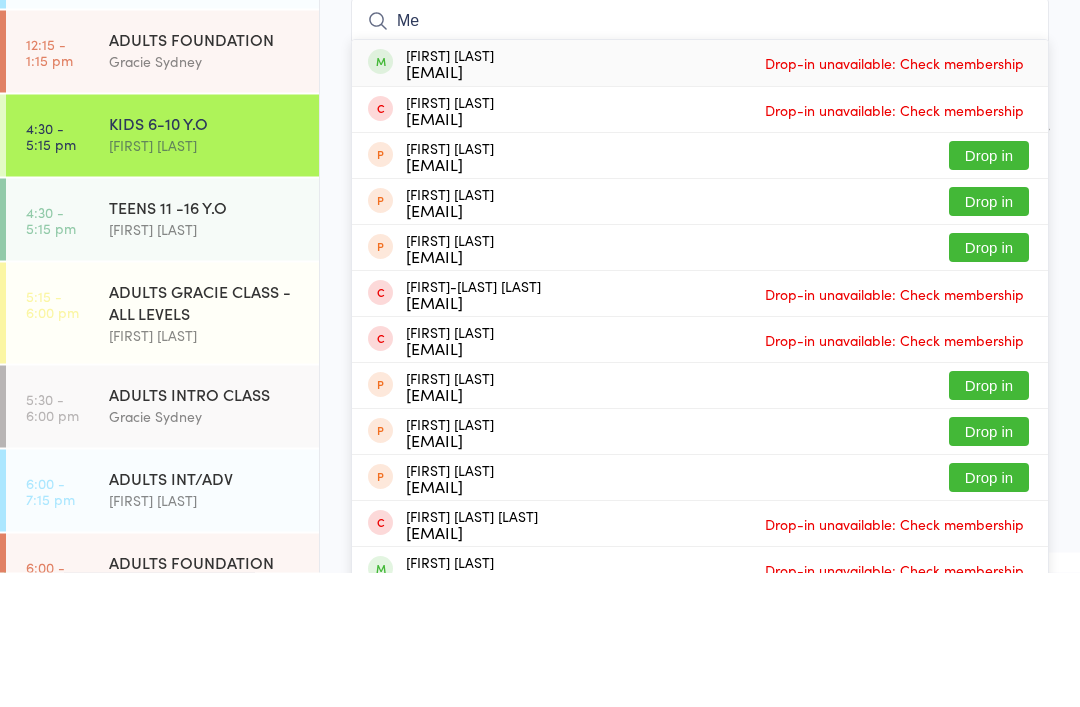 type on "M" 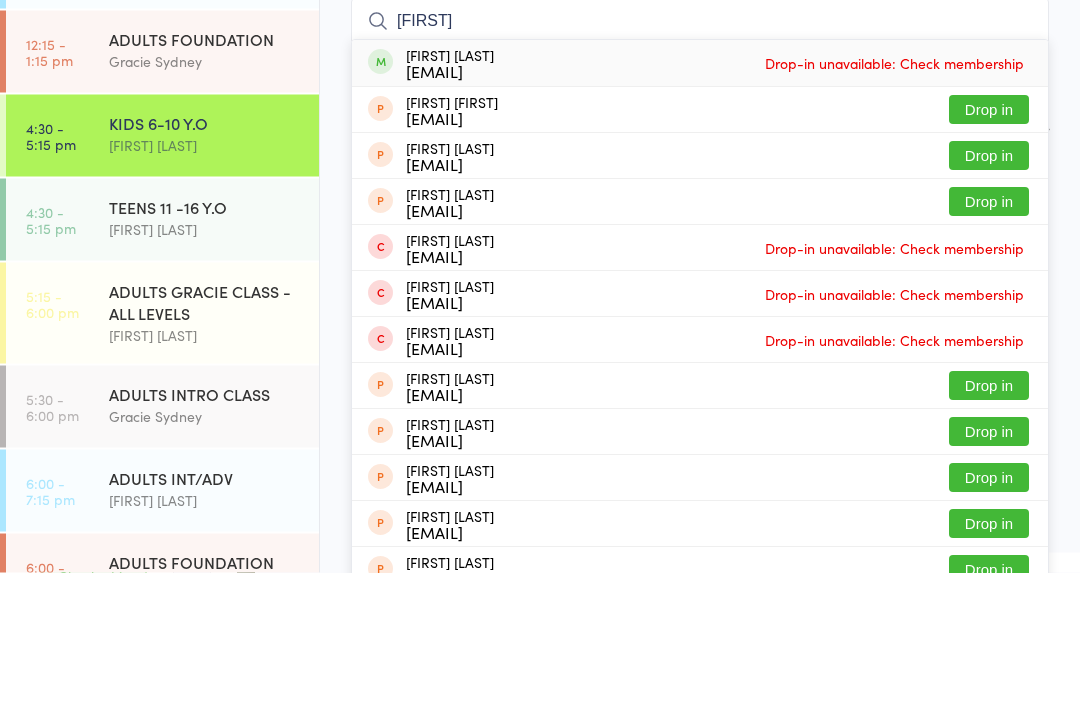 click on "KIDS 6-10 Y.O Check-in 30 Jan 4:30pm  Anne Soares  MAT 1  KIDS BJJ  Manual search Scanner input Nina Nina Butler n•••••r@gmail.com Drop-in unavailable: Check membership Na Na m•••••••••••1@gmail.com Drop in Janina Nay j•••••••y@outlook.com Drop in Tina Ng T•••••••k@gmail.com Drop in Nina Jakovljevic n•••••••••••6@gmail.com Drop-in unavailable: Check membership Nina Jakovljevic n•••••••••••6@gmail.com Drop-in unavailable: Check membership Mina Mina M••••••••••3@yahoo.com Drop-in unavailable: Check membership Mina Nassief m••••••••••f@hotmail.com Drop in tina li t••••••i@gmail.com Drop in tina li t••••••i@gmail.com Drop in Nikolai Meynin n••••••••n@gmail.com Drop in Hana Nge h••••••••e@gmail.com Drop in Brightholly Nininahazwe i••••••••••••y@gmail.com Drop-in unavailable: Check membership 1" at bounding box center [700, 1766] 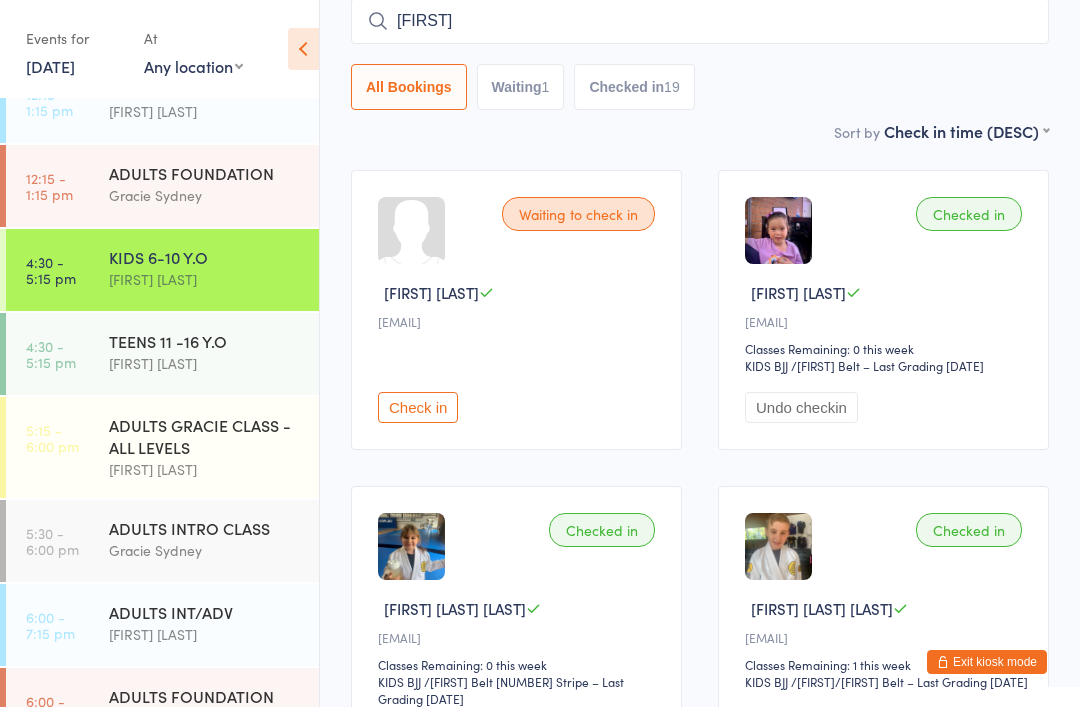 click on "KIDS 6-10 Y.O Check-in 30 Jan 4:30pm  Anne Soares  MAT 1  KIDS BJJ  Manual search Scanner input Nina All Bookings Waiting  1 Checked in  19 Sort by   Check in time (DESC) First name (ASC) First name (DESC) Last name (ASC) Last name (DESC) Check in time (ASC) Check in time (DESC) Rank (ASC) Rank (DESC) Waiting to check in Jamie C  j••••••••1@gmail.com   Check in Checked in Amelia W  w•••••h@gmail.com Classes Remaining: 0 this week KIDS BJJ  KIDS BJJ   /  Grey Belt – Last Grading Mar 1, 2025   Undo checkin Checked in Amaia Victoria Z  J•••••••••s@gmail.com Classes Remaining: 0 this week KIDS BJJ  KIDS BJJ   /  White Belt 1 Stripe – Last Grading Aug 13, 2024   Undo checkin Checked in Nikitas Wayne Z  j•••••••••s@gmail.com Classes Remaining: 1 this week KIDS BJJ  KIDS BJJ   /  Grey/White Belt – Last Grading Nov 2, 2024   Undo checkin Checked in Carter H  n•••••••••a@gmail.com Classes Remaining: 0 this week KIDS BJJ  KIDS BJJ" at bounding box center (700, 1631) 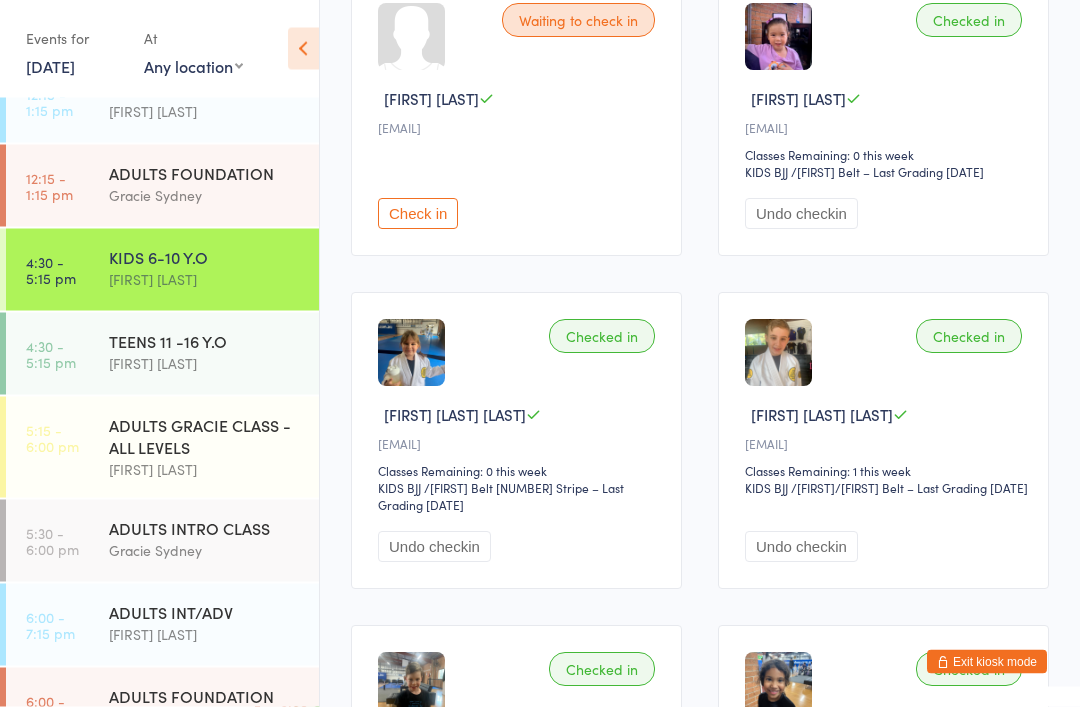 scroll, scrollTop: 0, scrollLeft: 0, axis: both 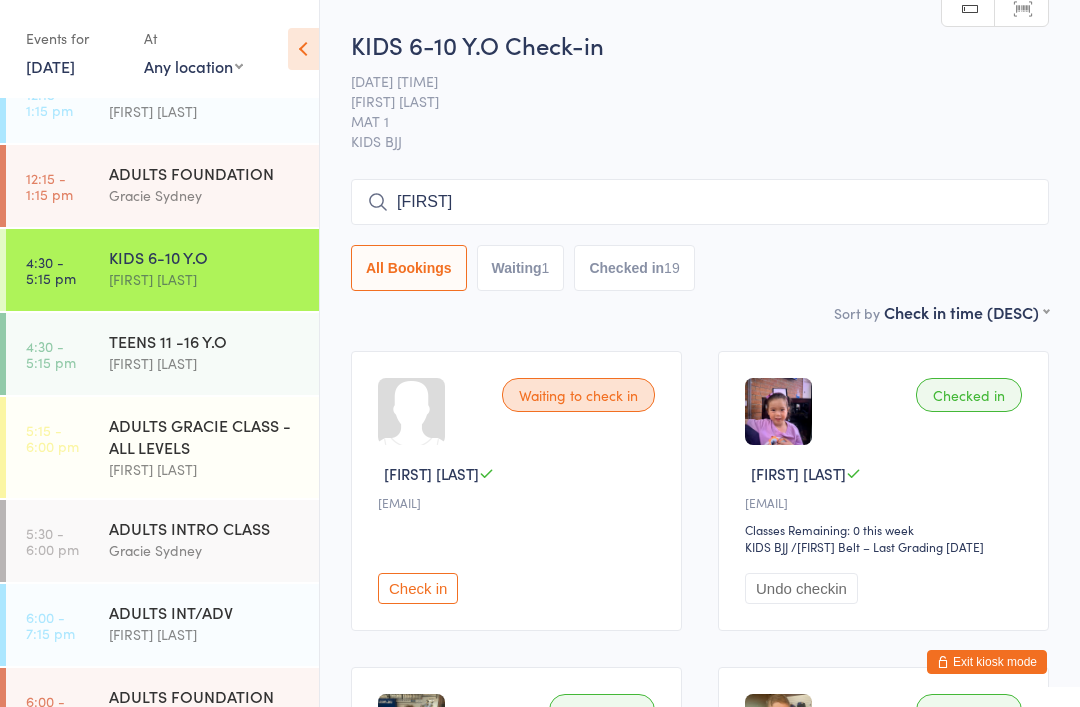 click on "Nina" at bounding box center [700, 202] 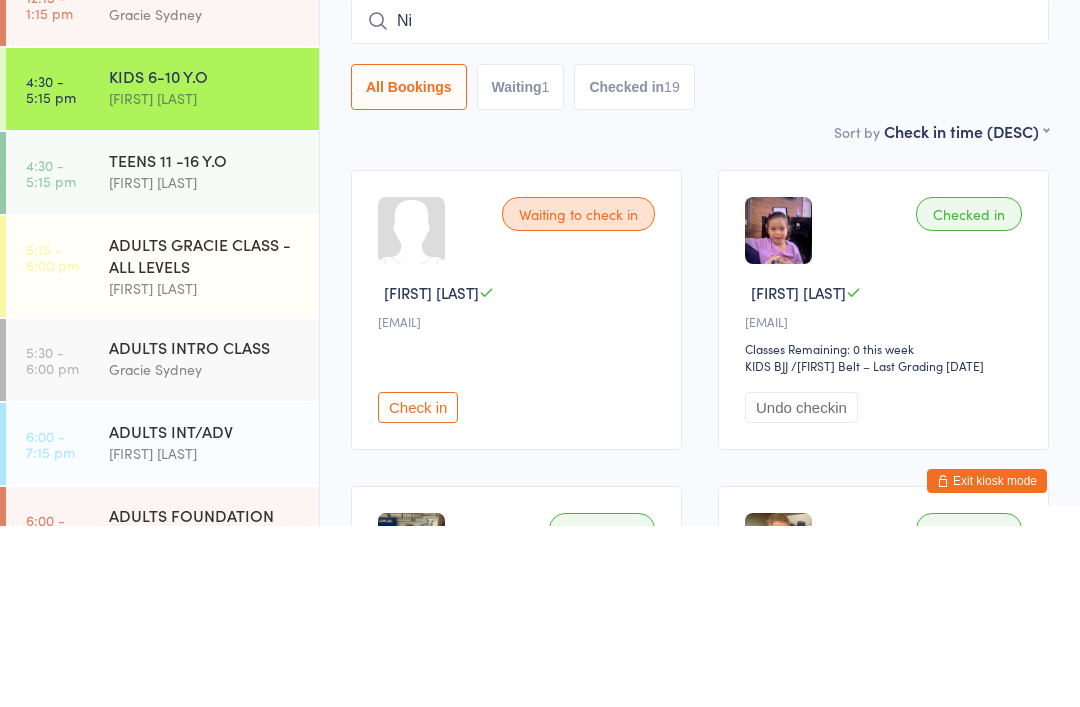 type on "N" 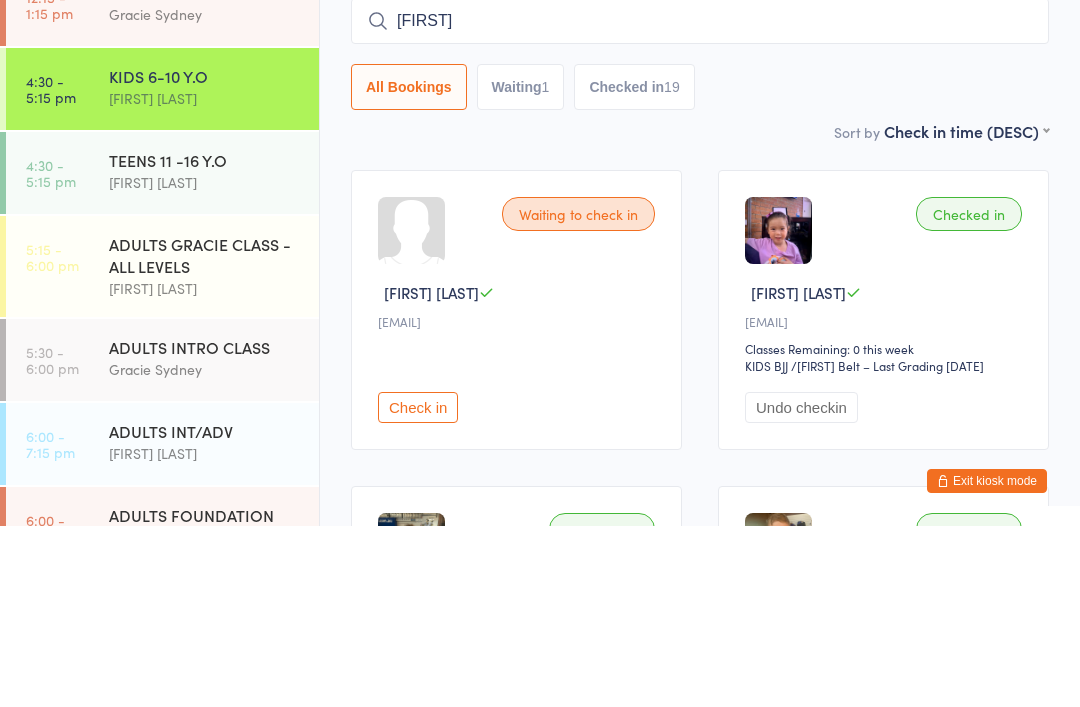 type on "Haruto" 